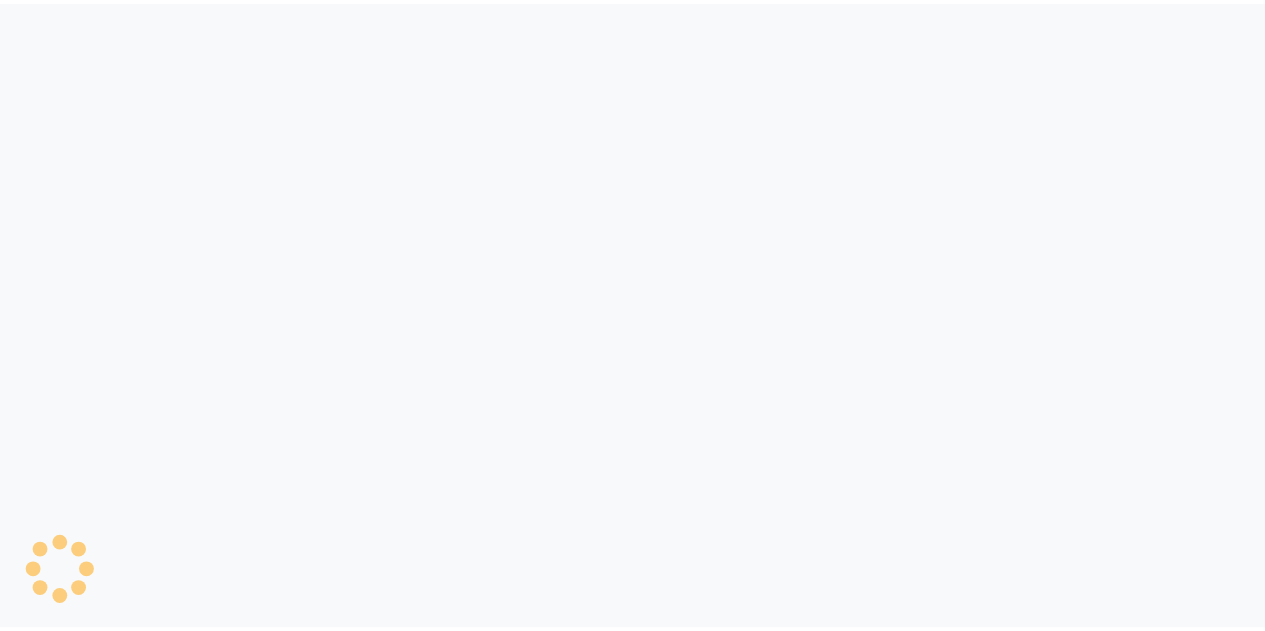 scroll, scrollTop: 0, scrollLeft: 0, axis: both 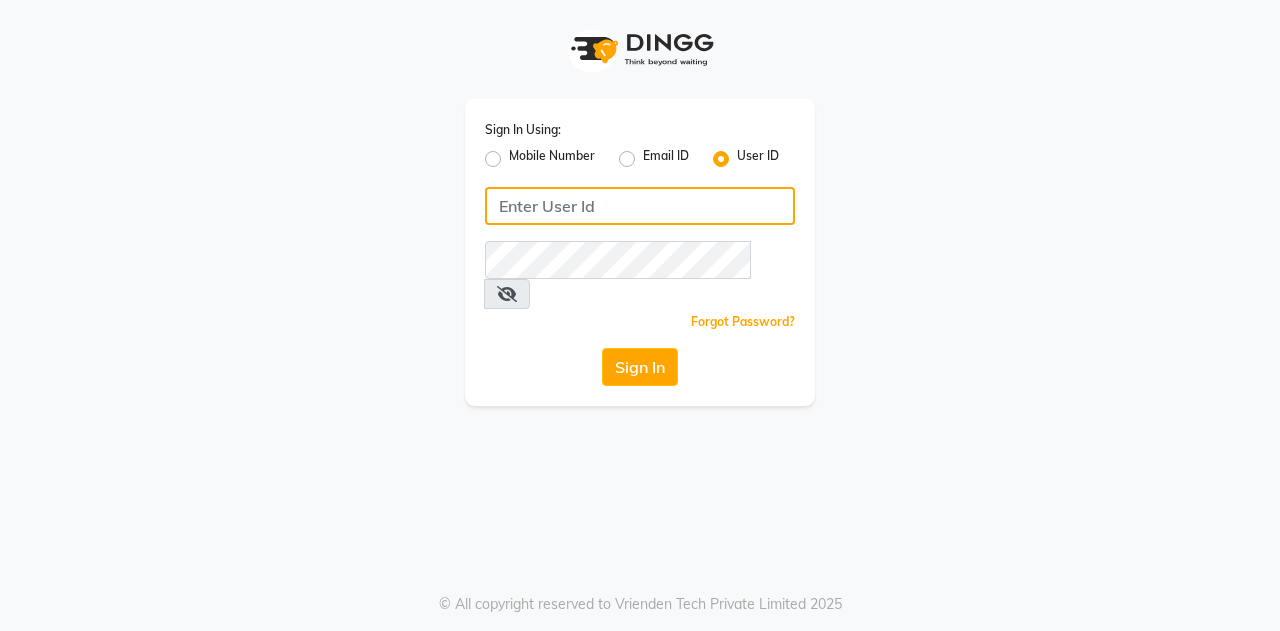 click 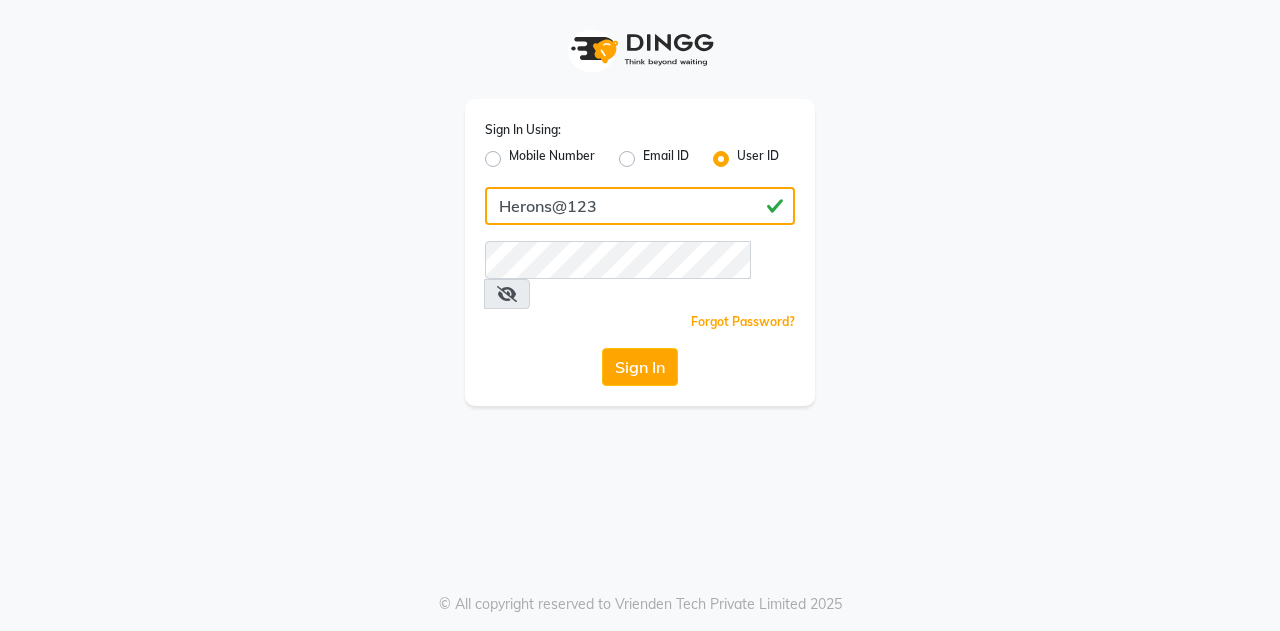 type on "Herons@123" 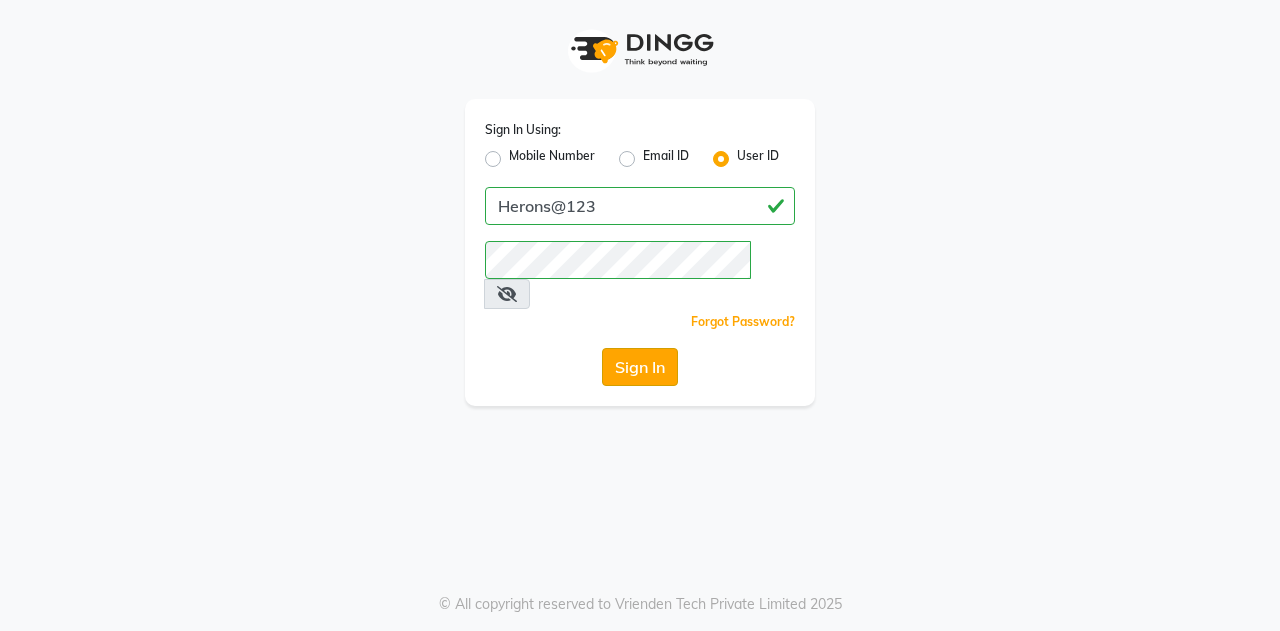 click on "Sign In" 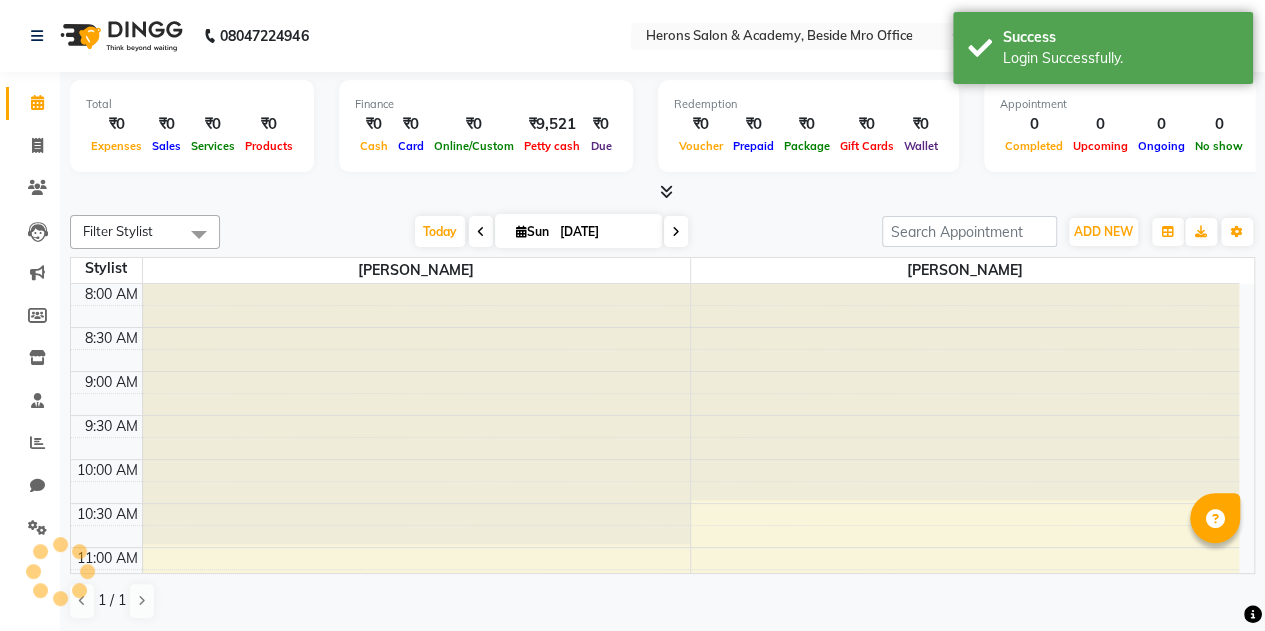 scroll, scrollTop: 0, scrollLeft: 0, axis: both 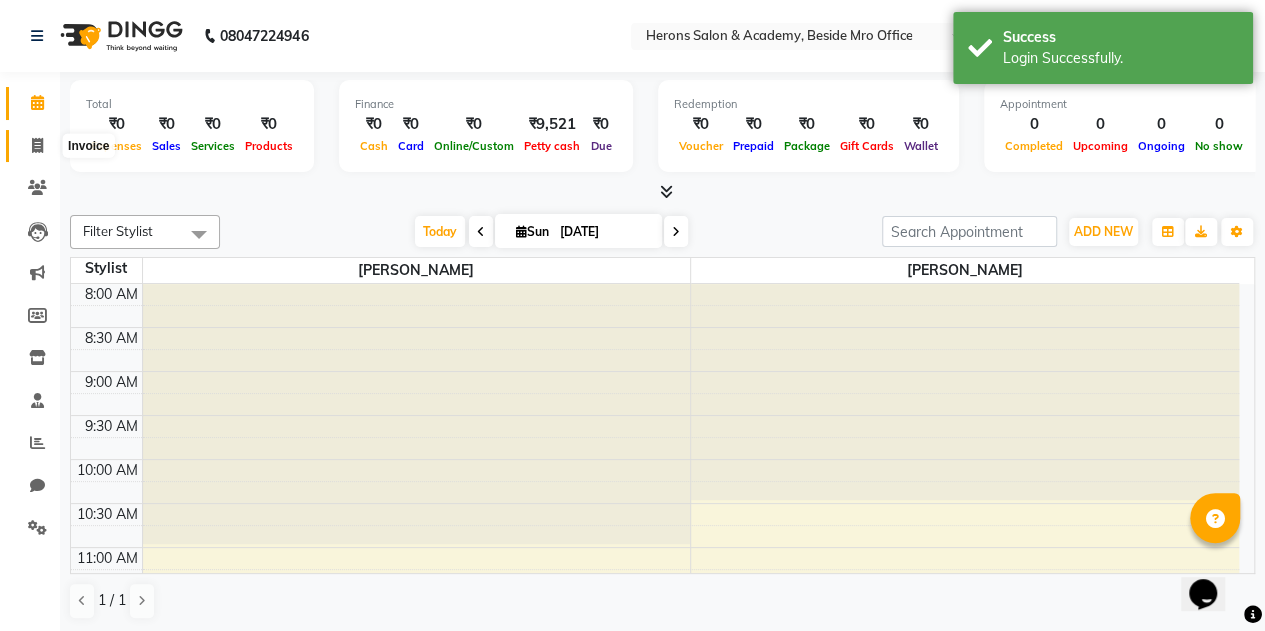 click 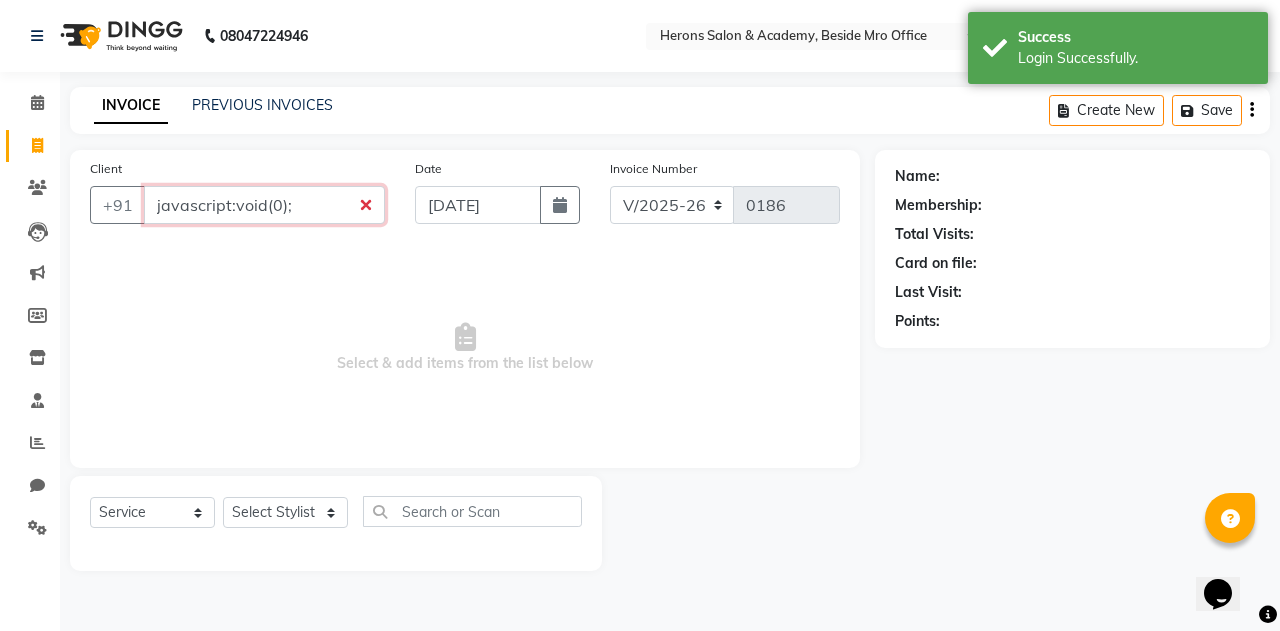 click on "javascript:void(0);" at bounding box center [264, 205] 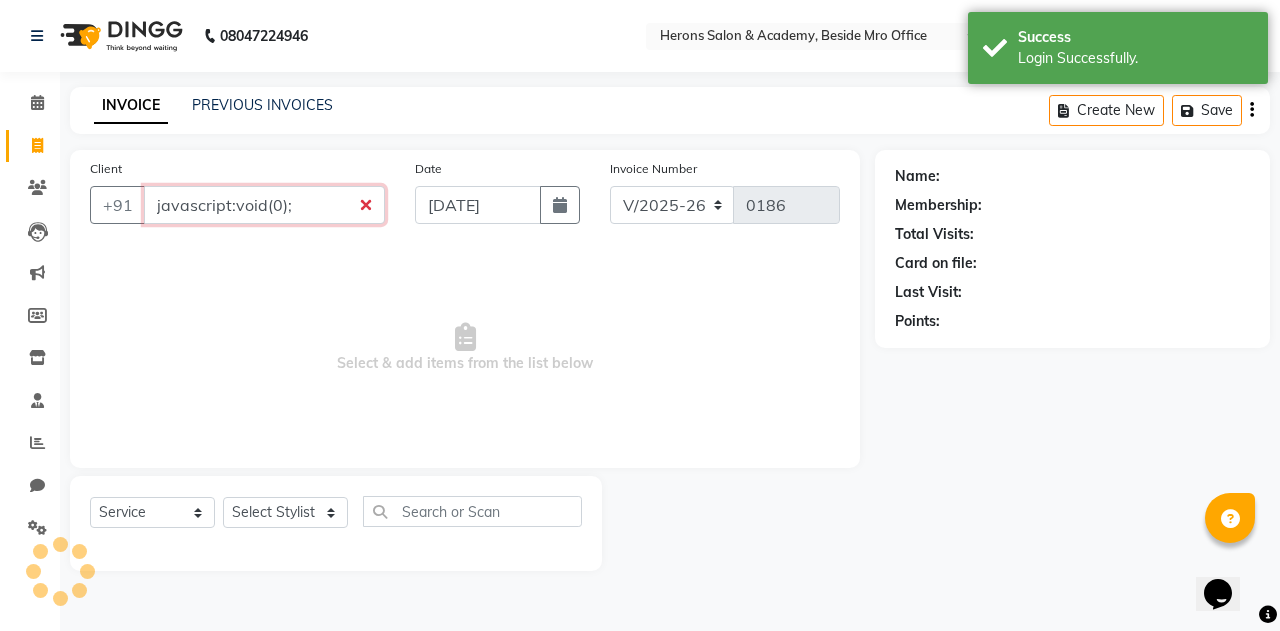 click on "javascript:void(0);" at bounding box center [264, 205] 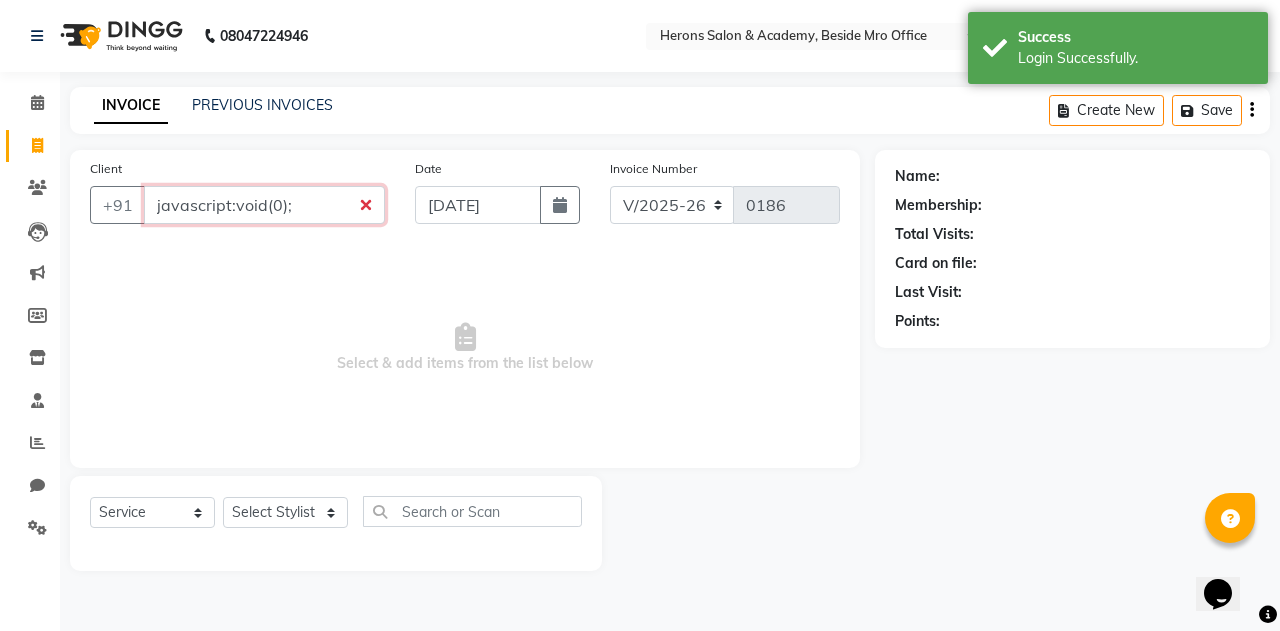click on "javascript:void(0);" at bounding box center (264, 205) 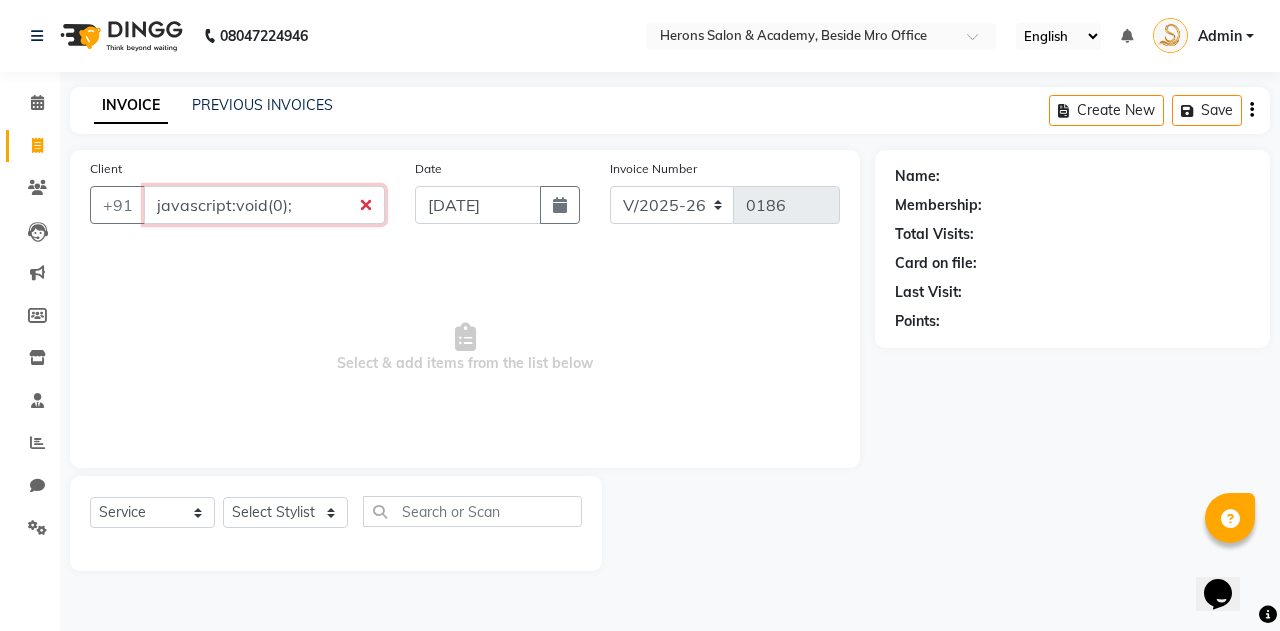 click on "javascript:void(0);" at bounding box center (264, 205) 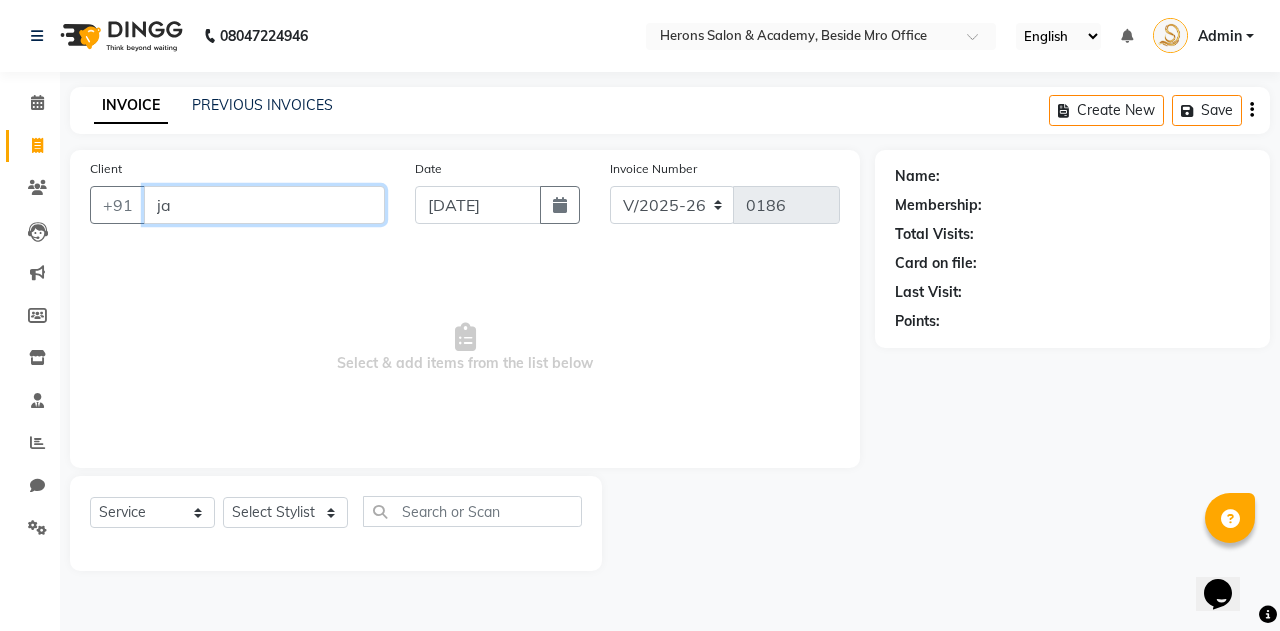 type on "j" 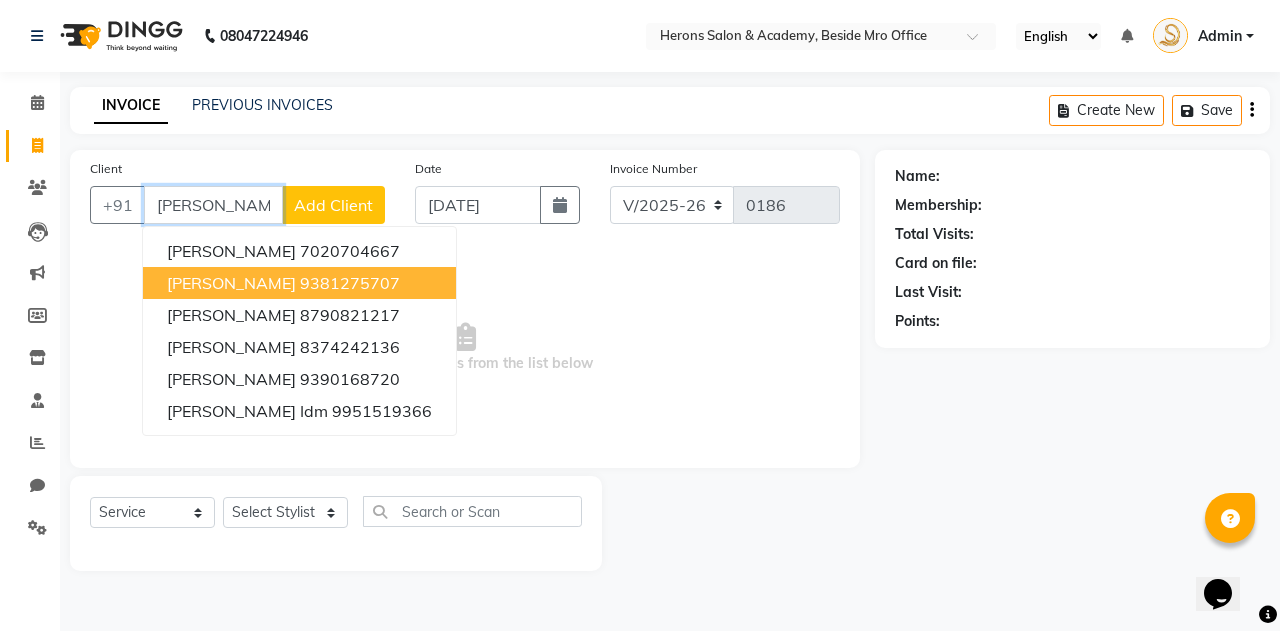 click on "[PERSON_NAME]  9381275707" at bounding box center (299, 283) 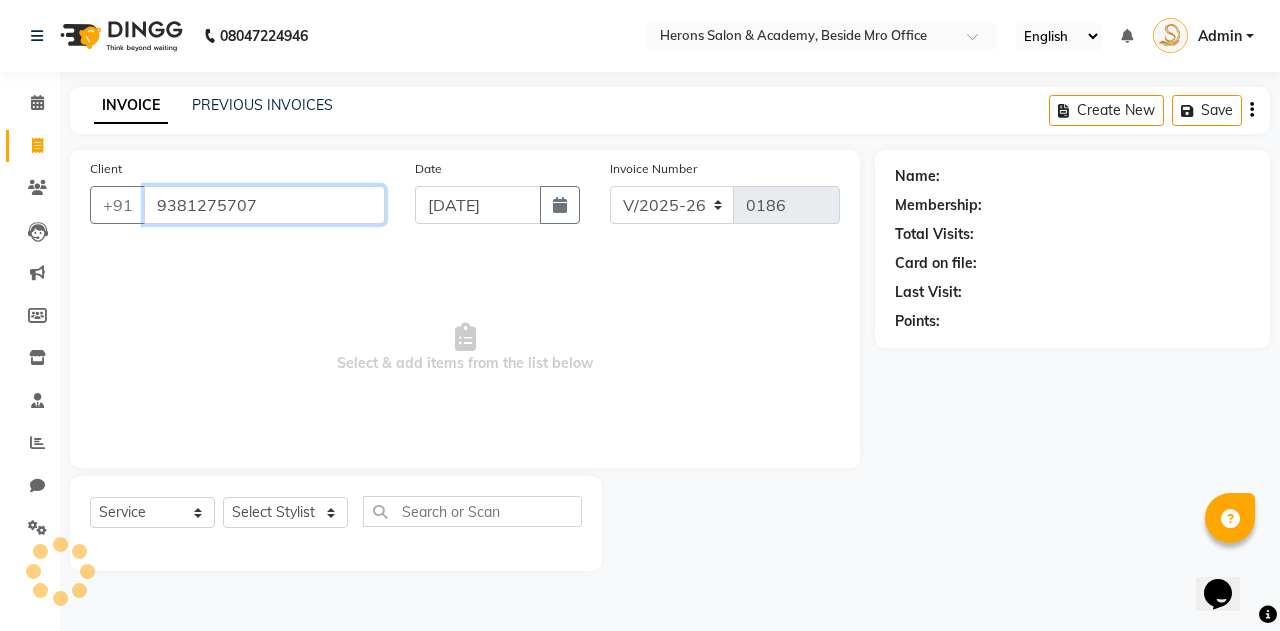 type on "9381275707" 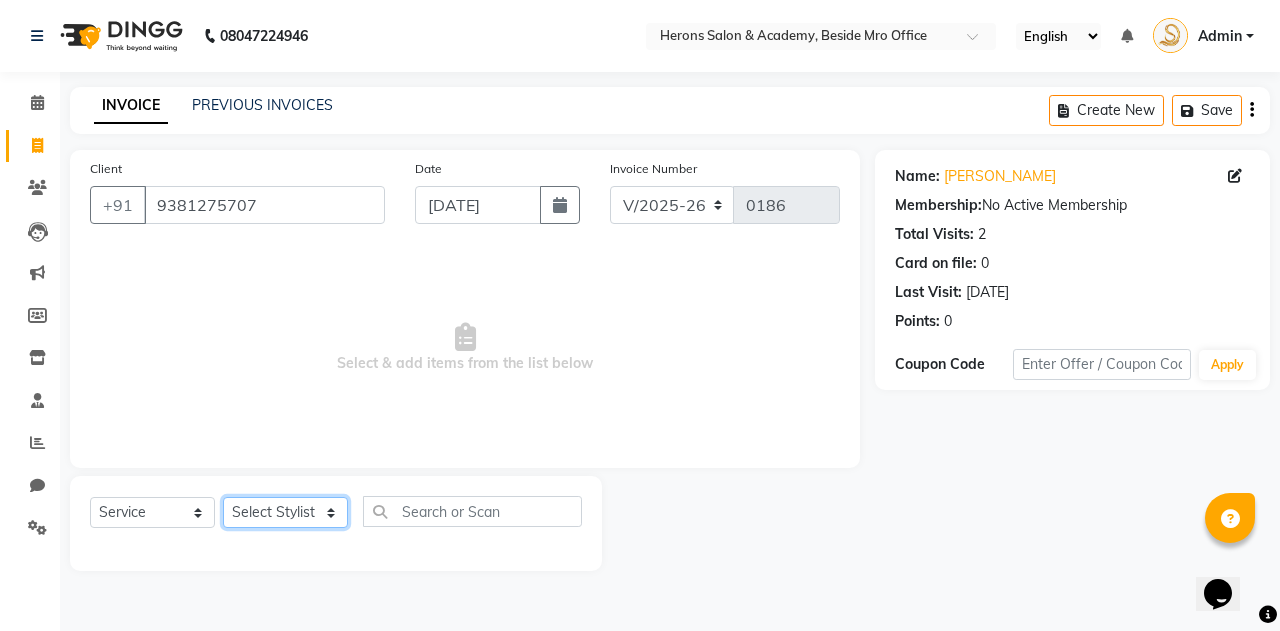 click on "Select Stylist [PERSON_NAME] [PERSON_NAME]" 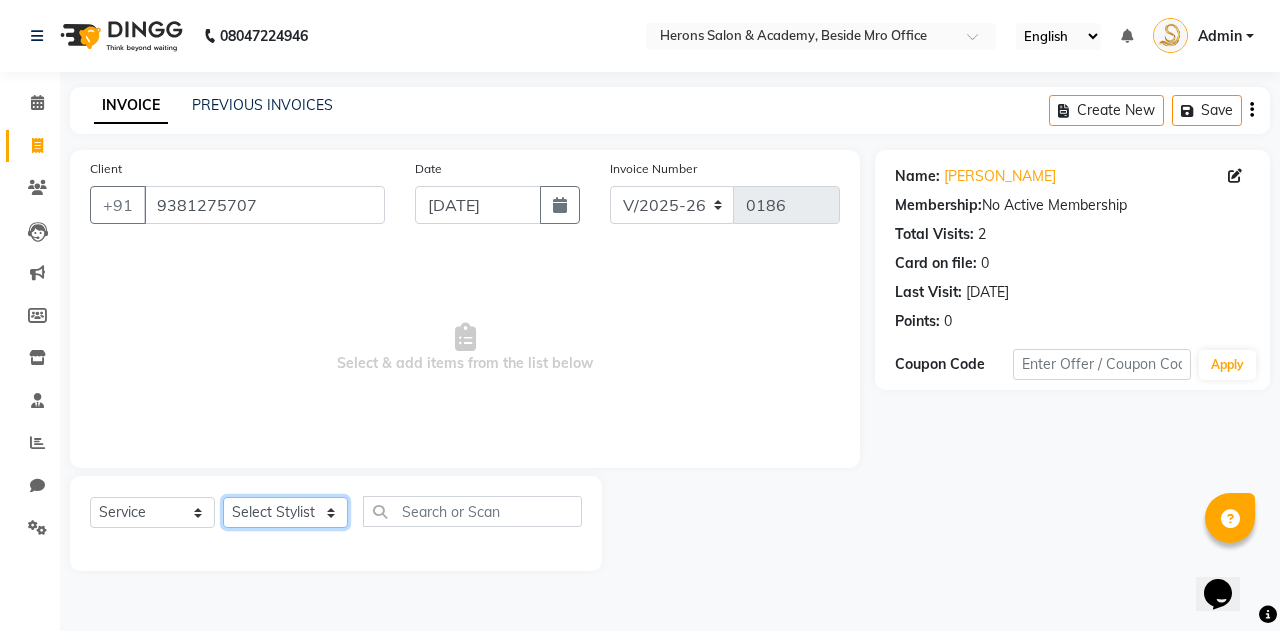 select on "69272" 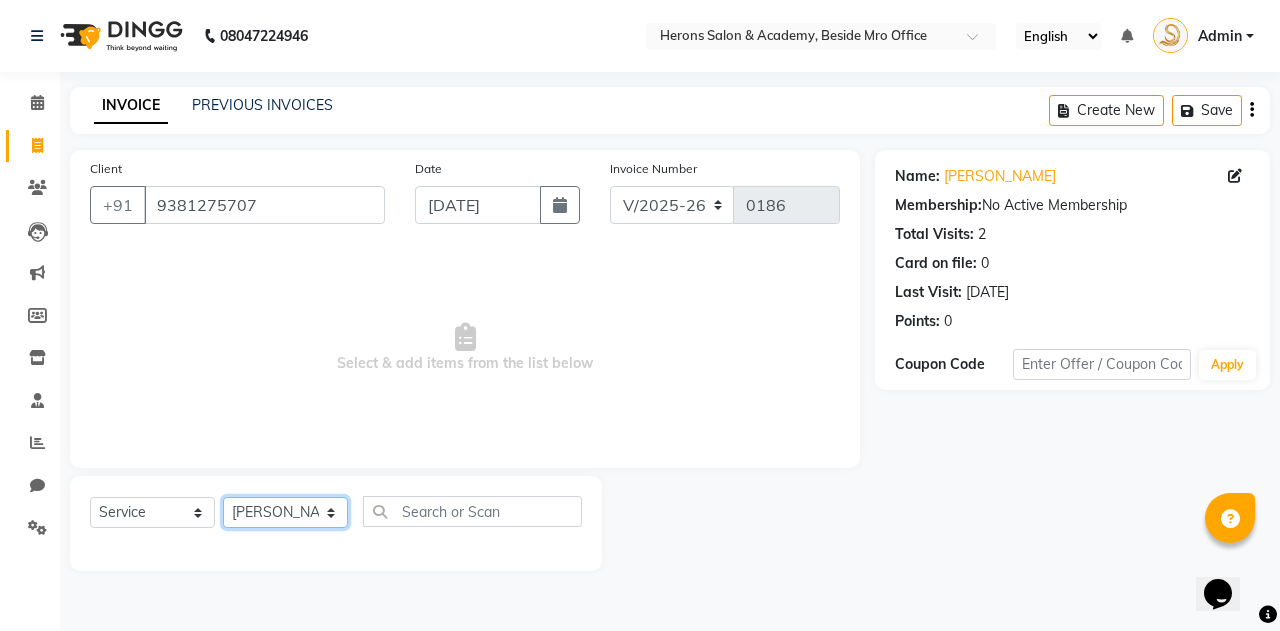 click on "Select Stylist [PERSON_NAME] [PERSON_NAME]" 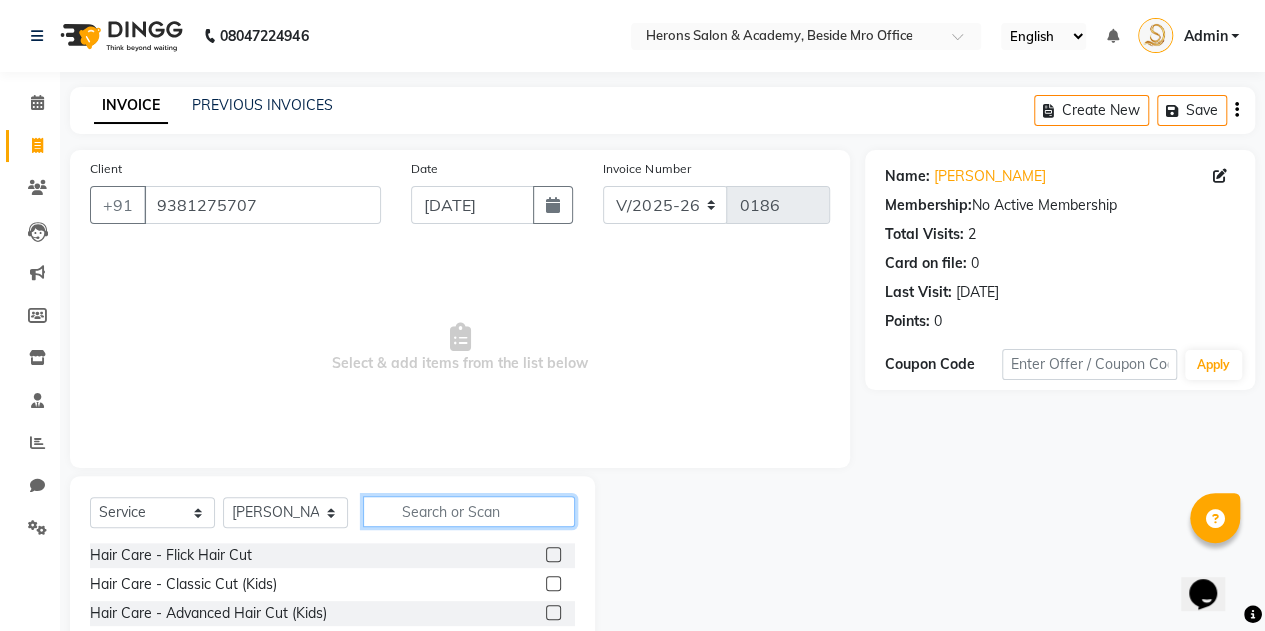 click 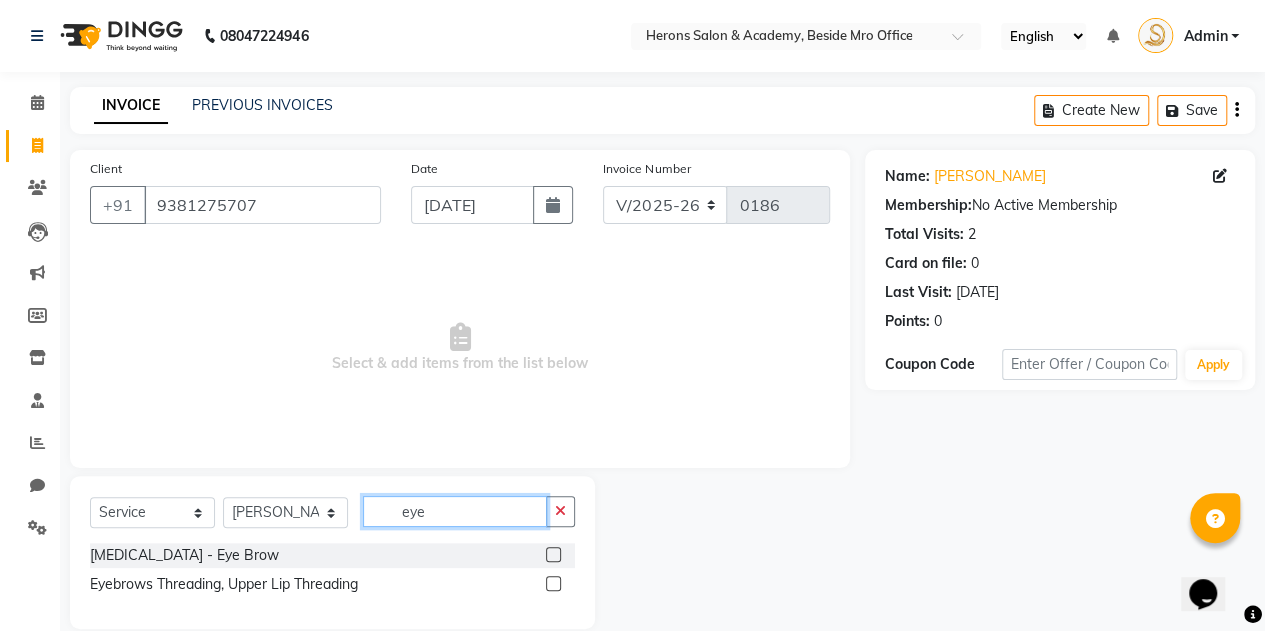 type on "eye" 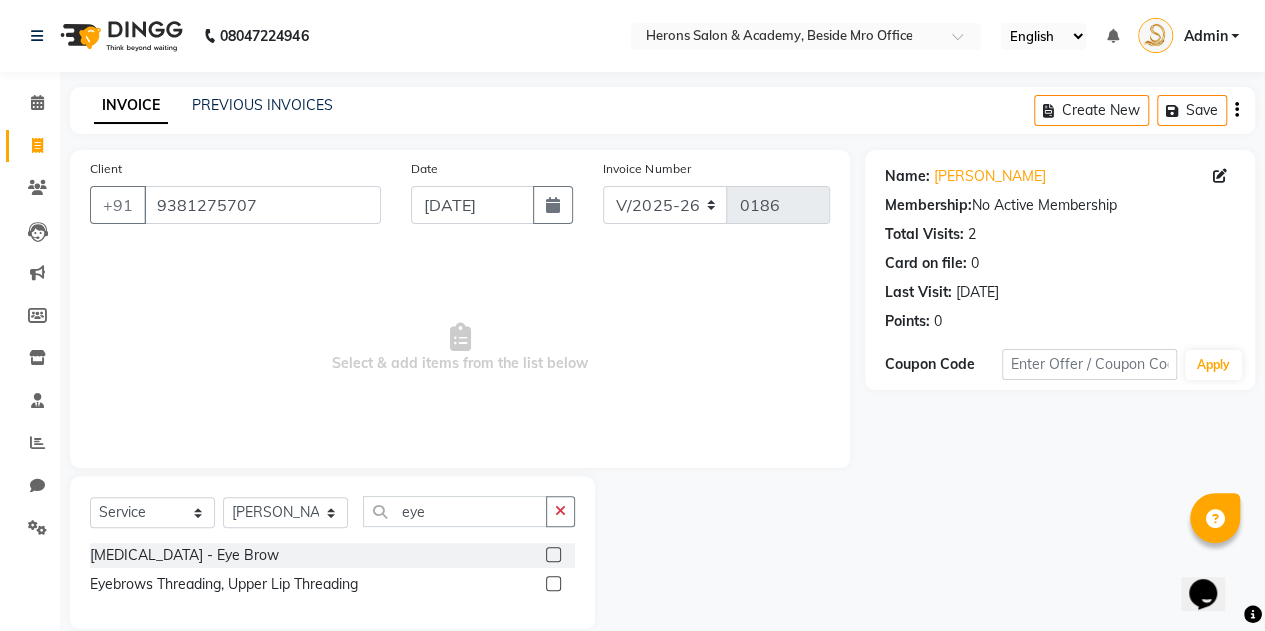click 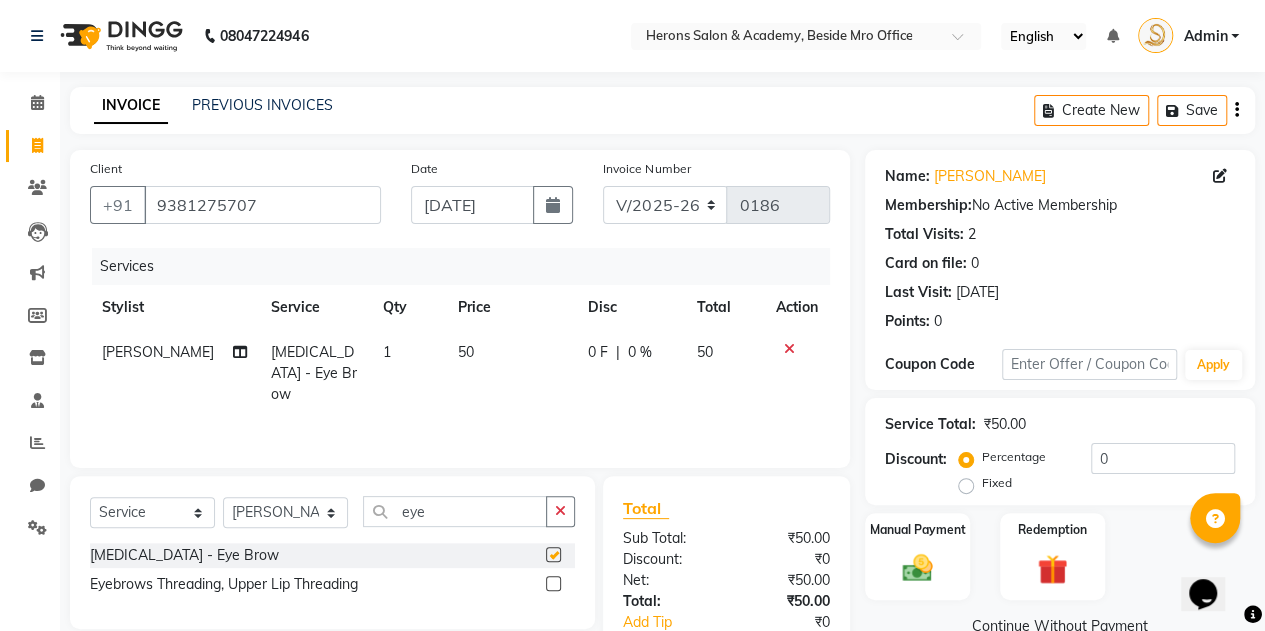 checkbox on "false" 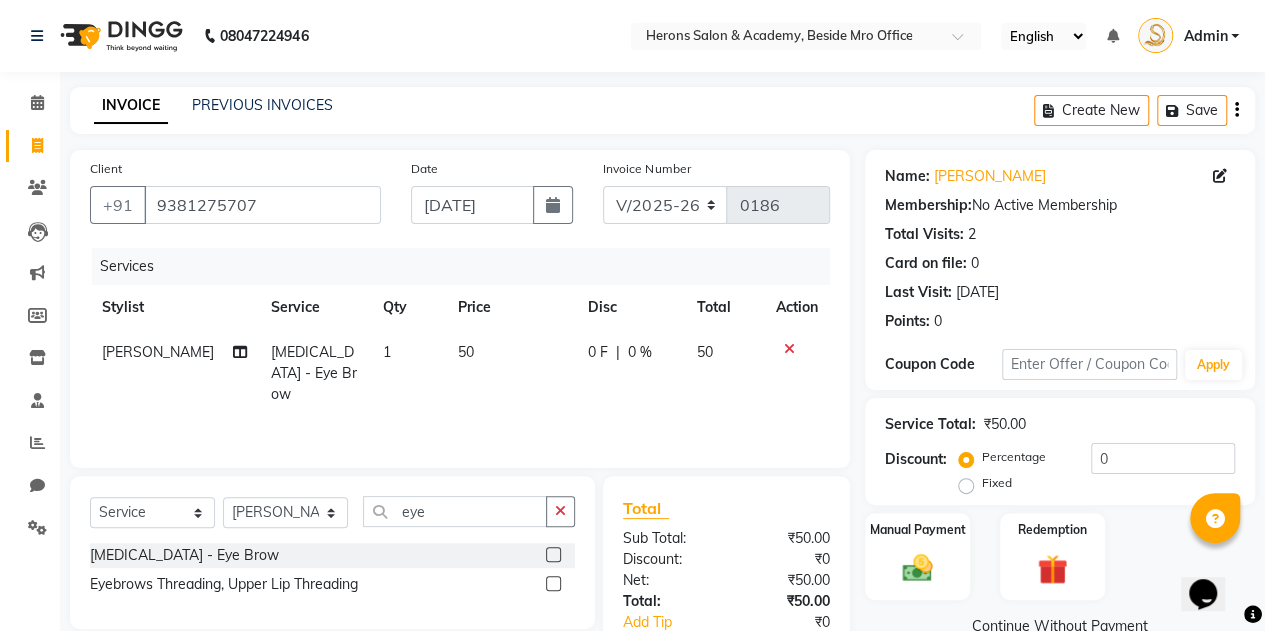 drag, startPoint x: 556, startPoint y: 513, endPoint x: 430, endPoint y: 510, distance: 126.035706 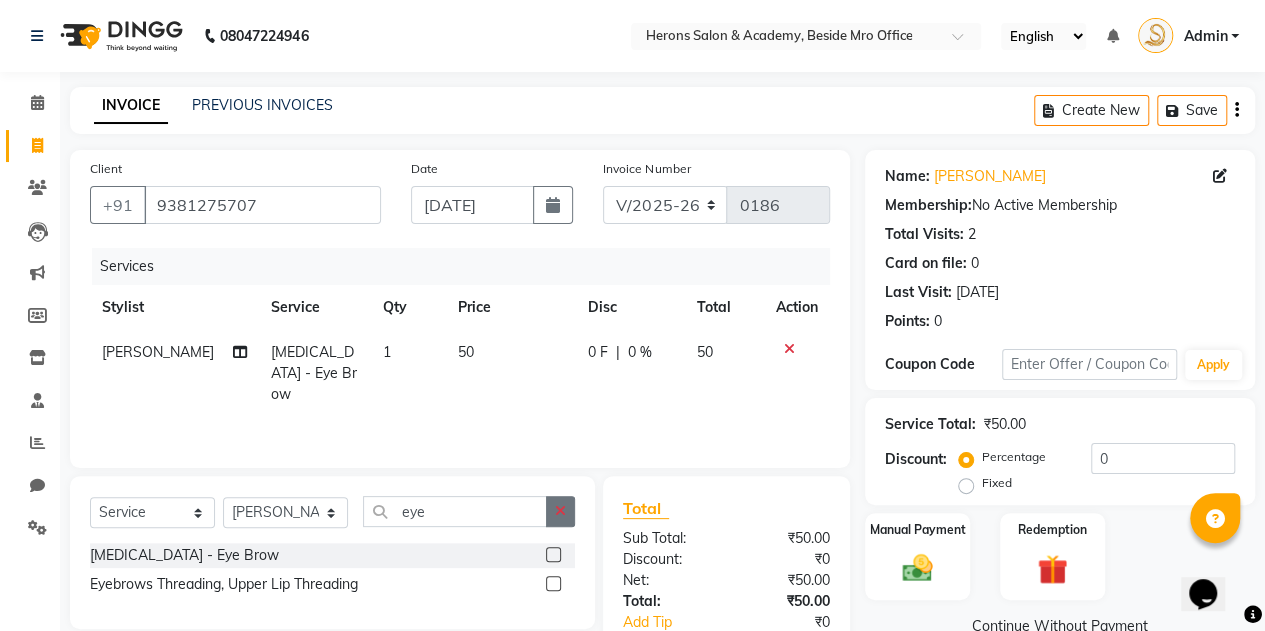 click 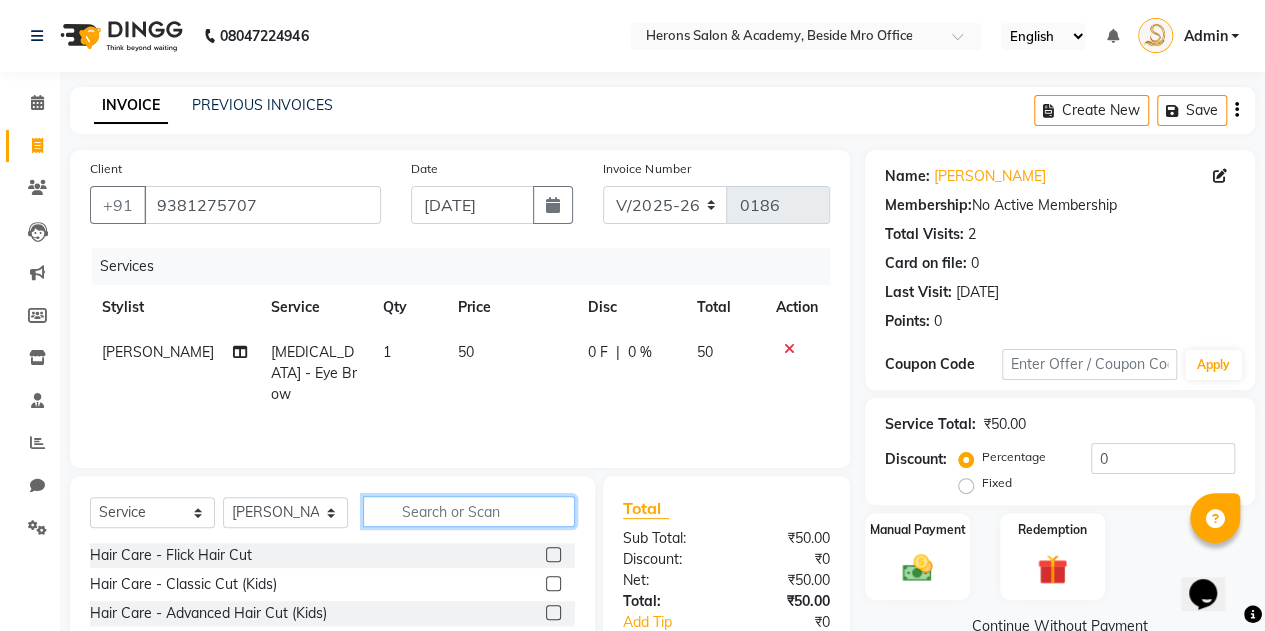 click 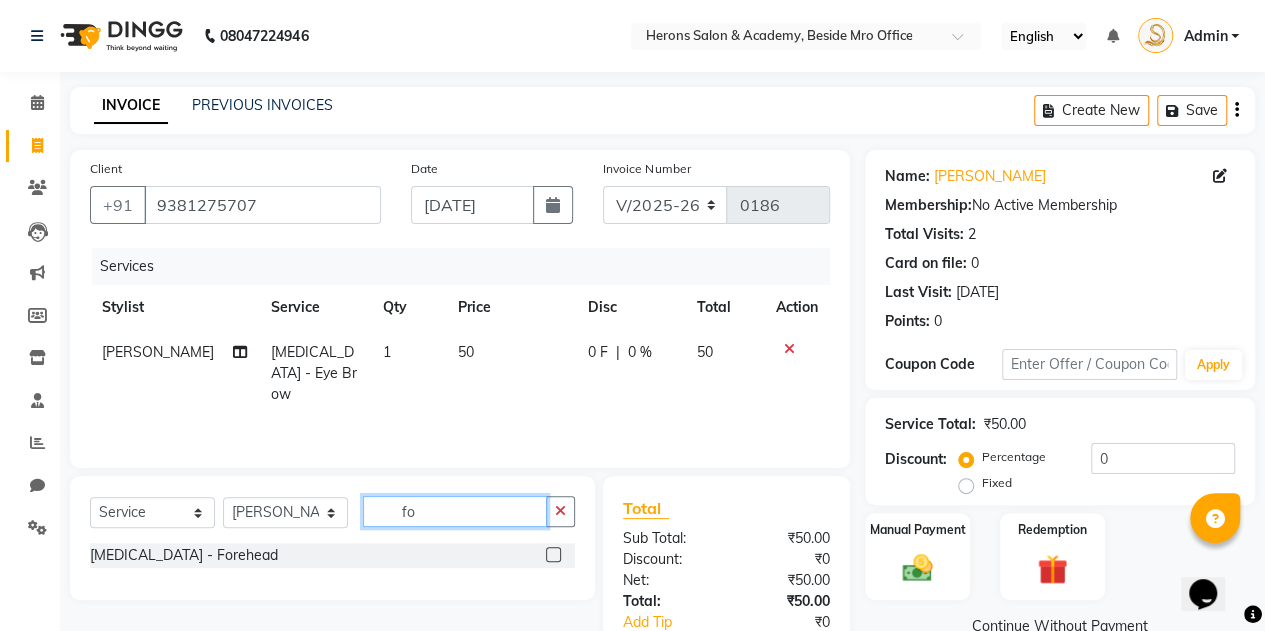 type on "fo" 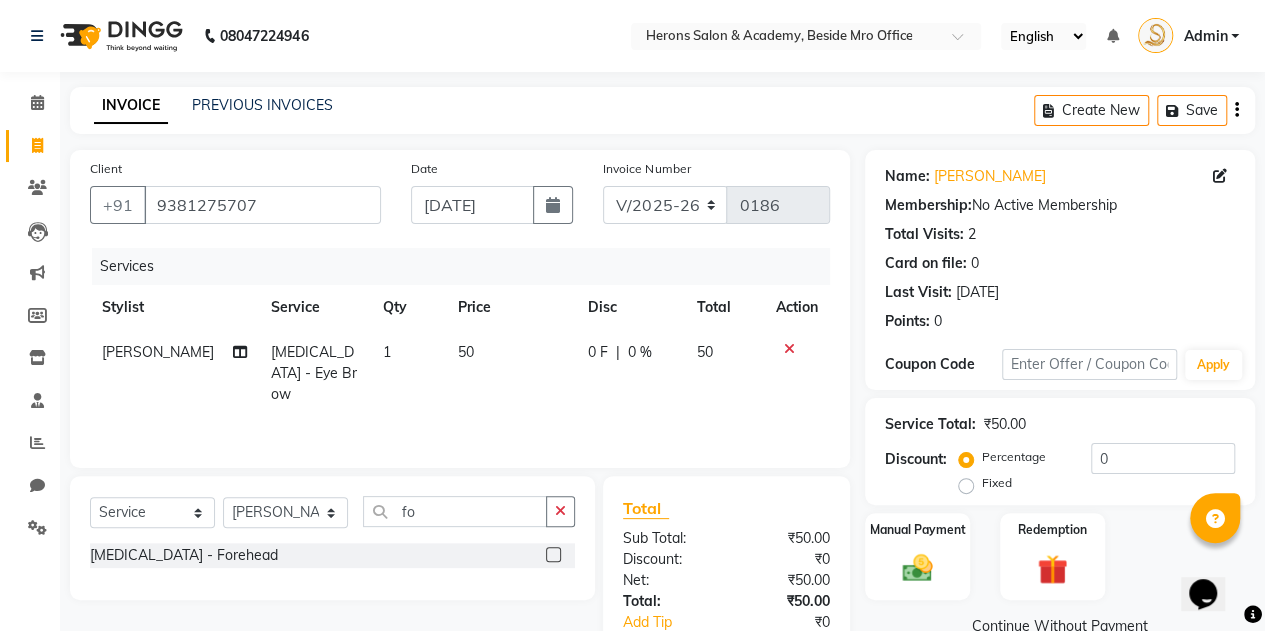 click on "[MEDICAL_DATA] - Forehead" 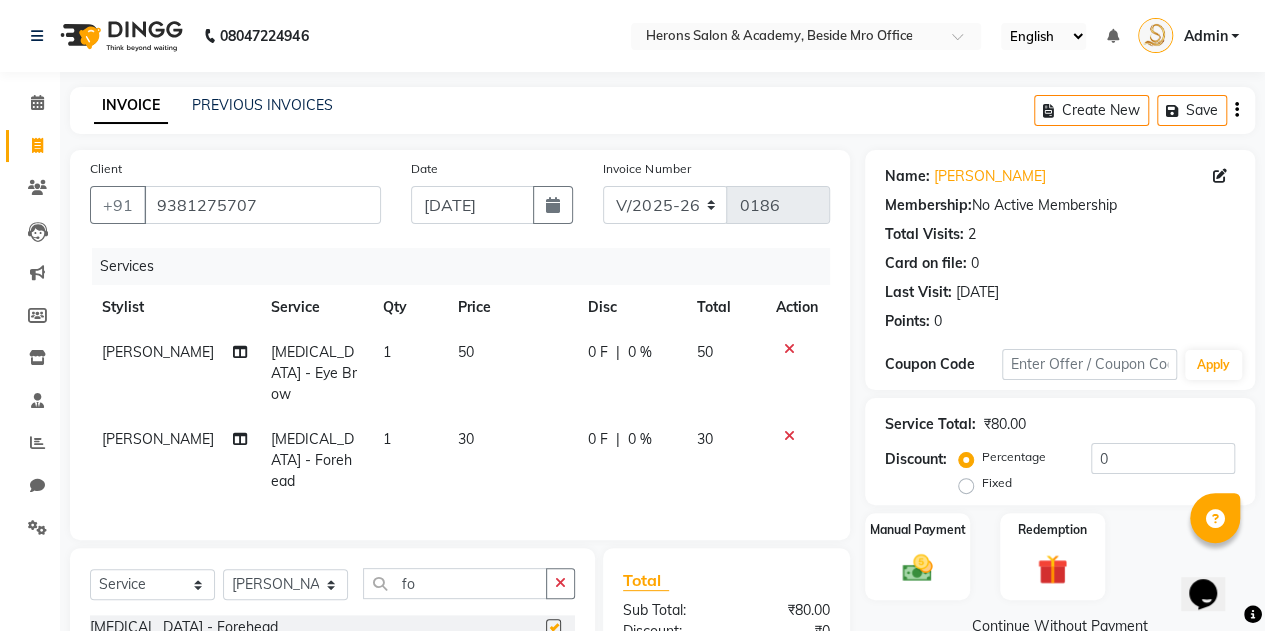 checkbox on "false" 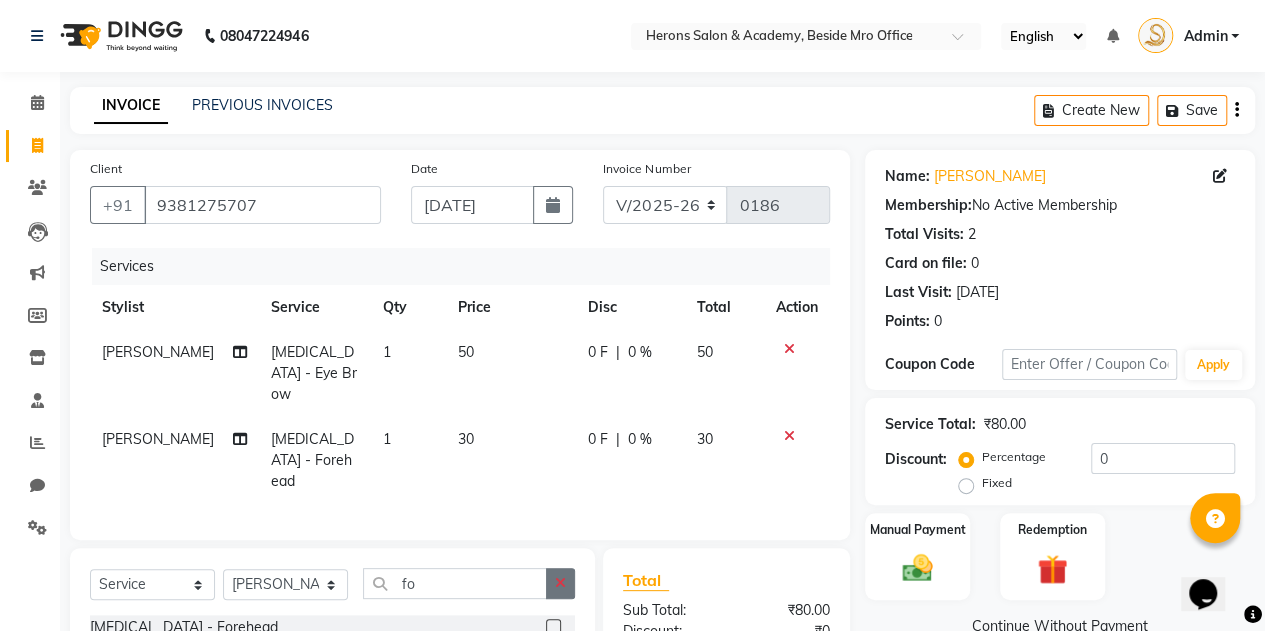 click 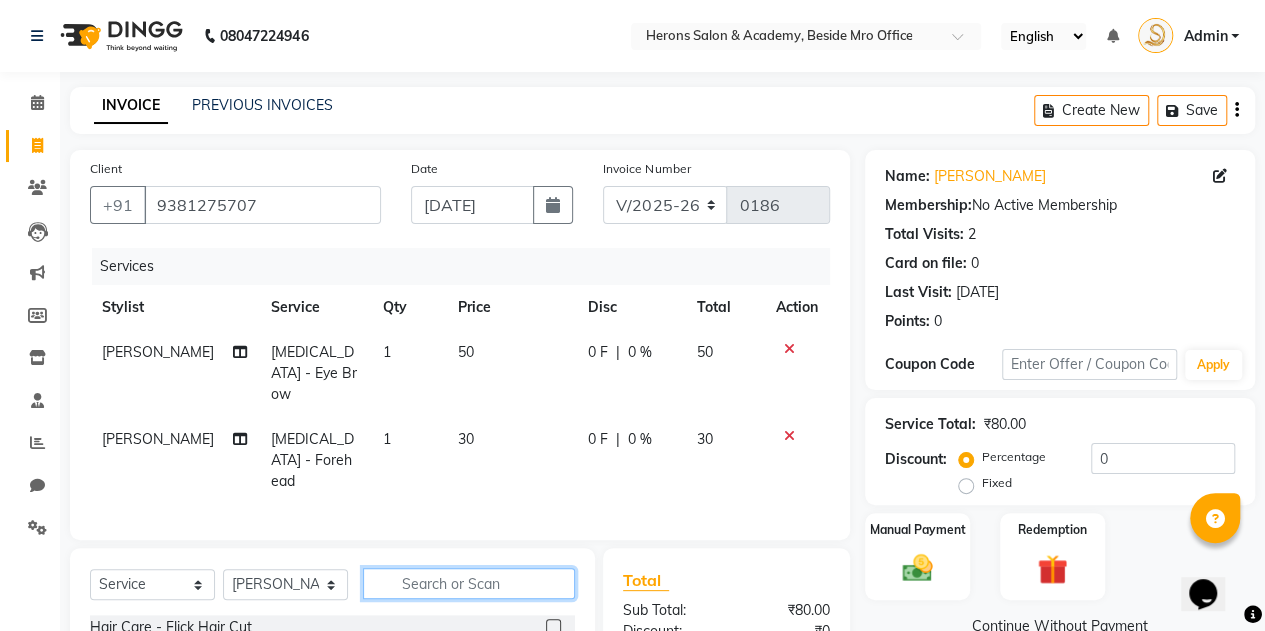 click 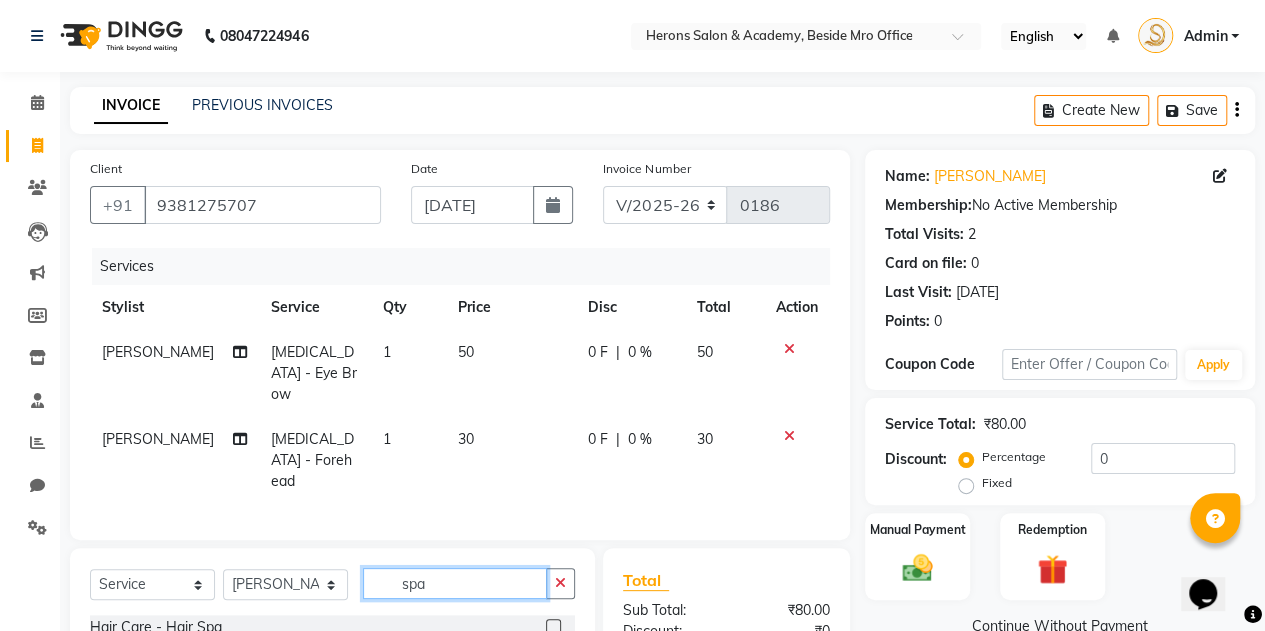 type on "spa" 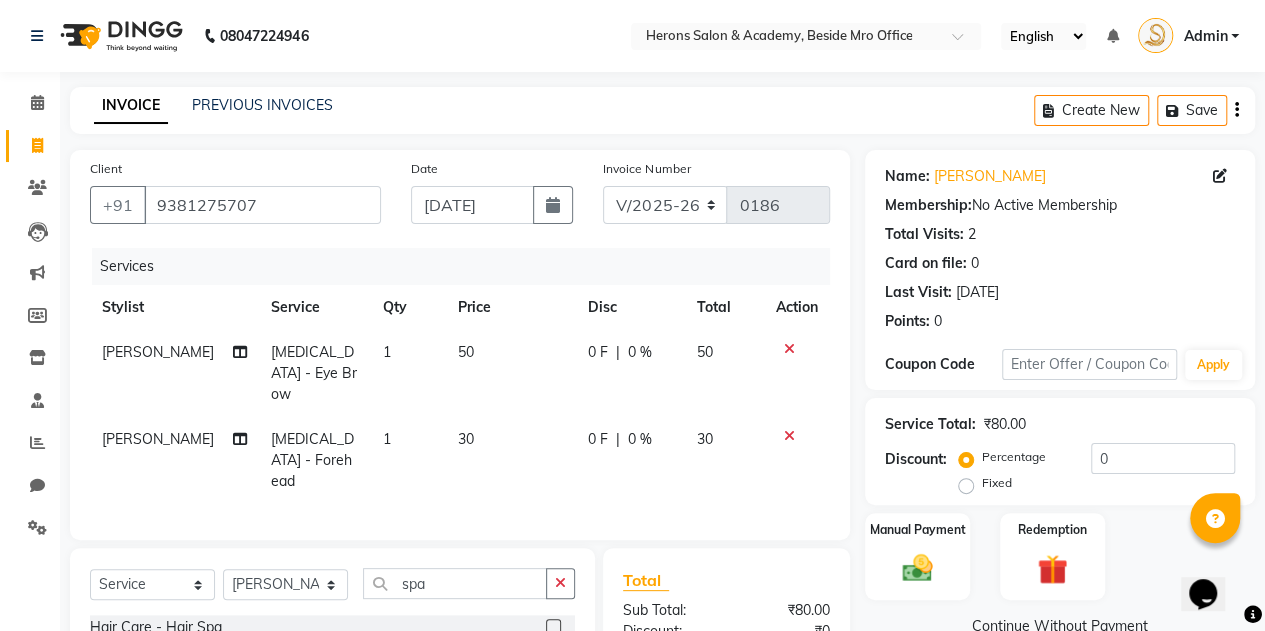 click 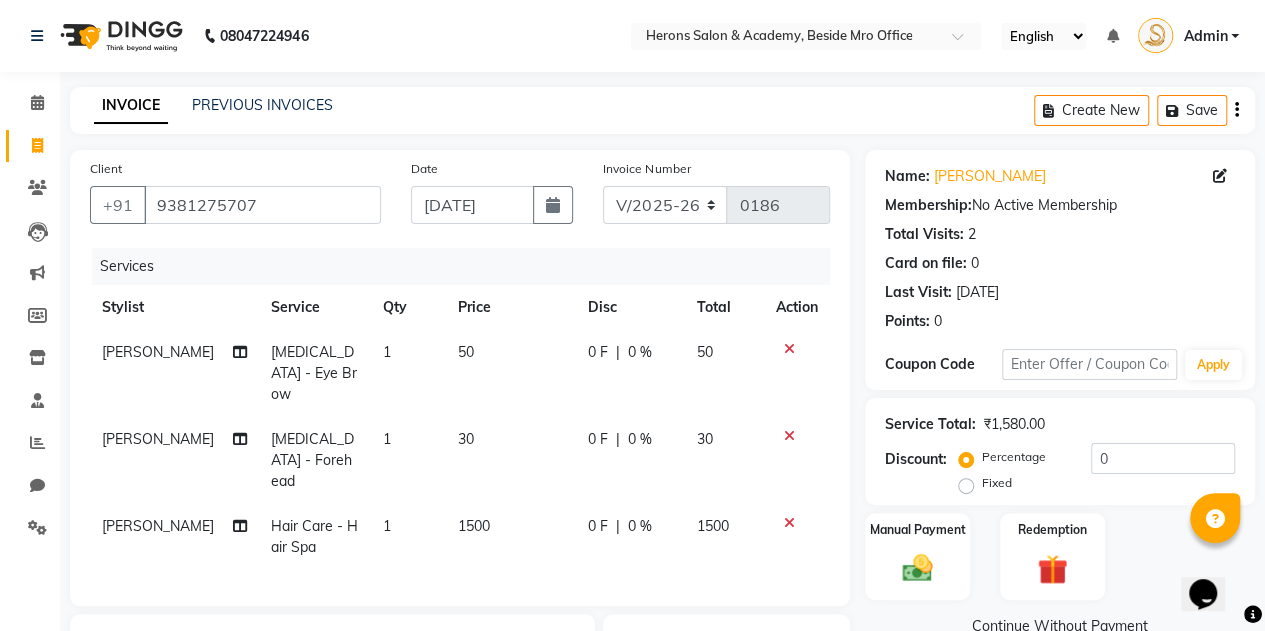 checkbox on "false" 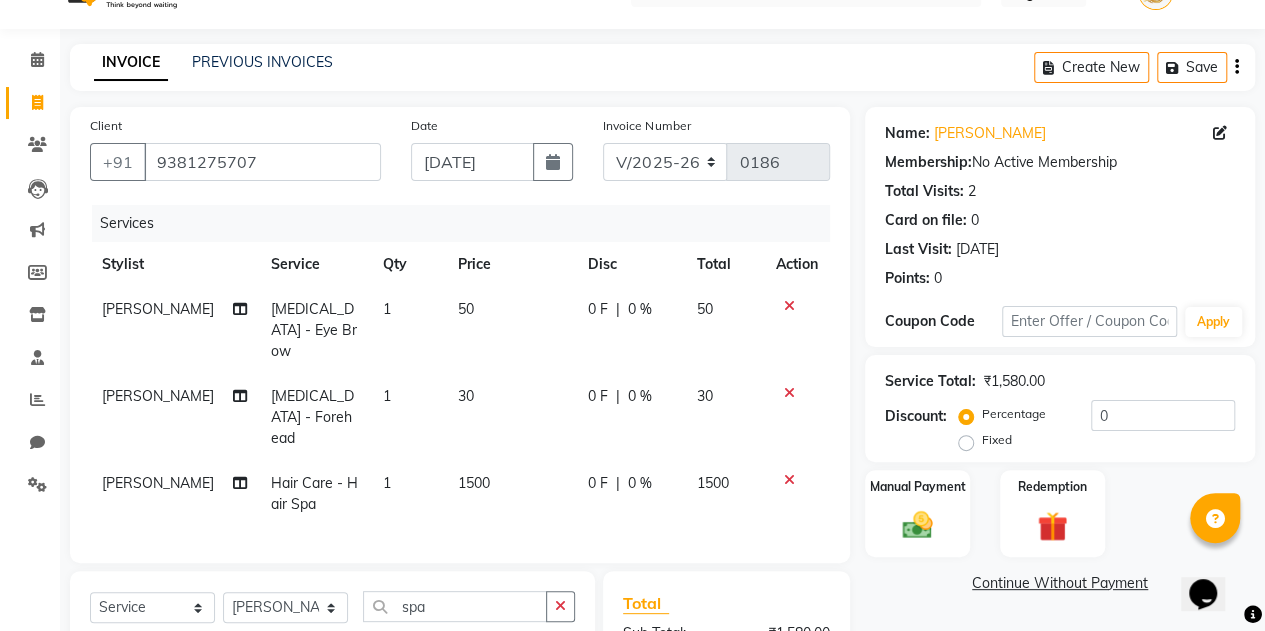 scroll, scrollTop: 86, scrollLeft: 0, axis: vertical 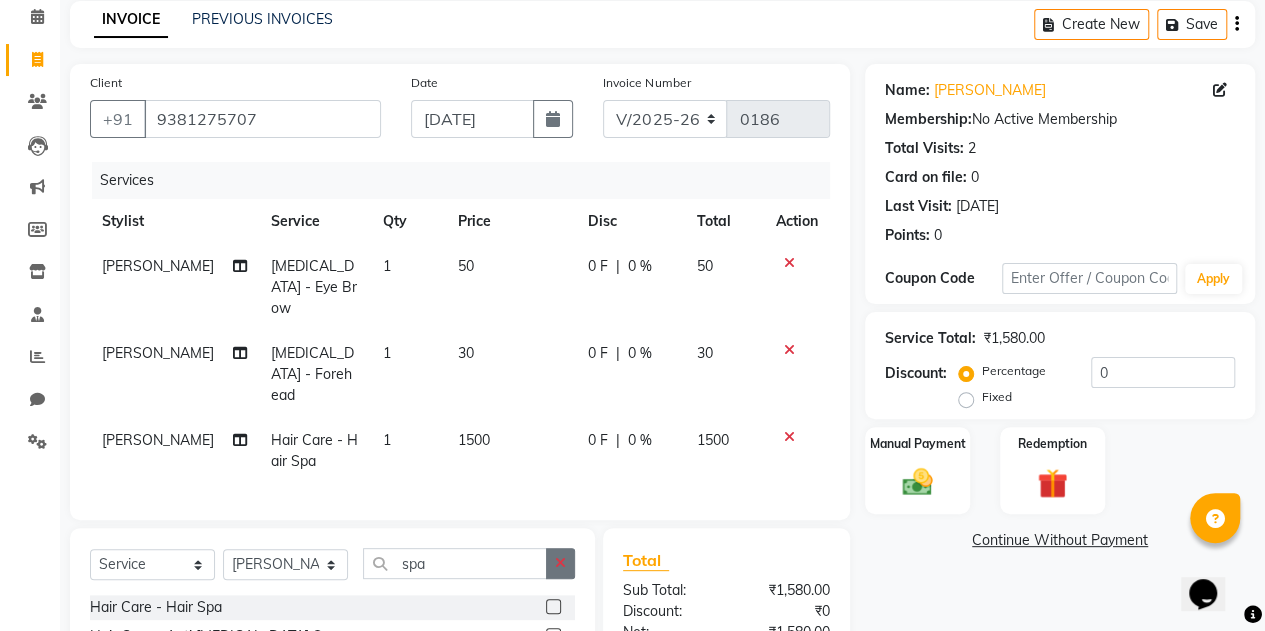 click 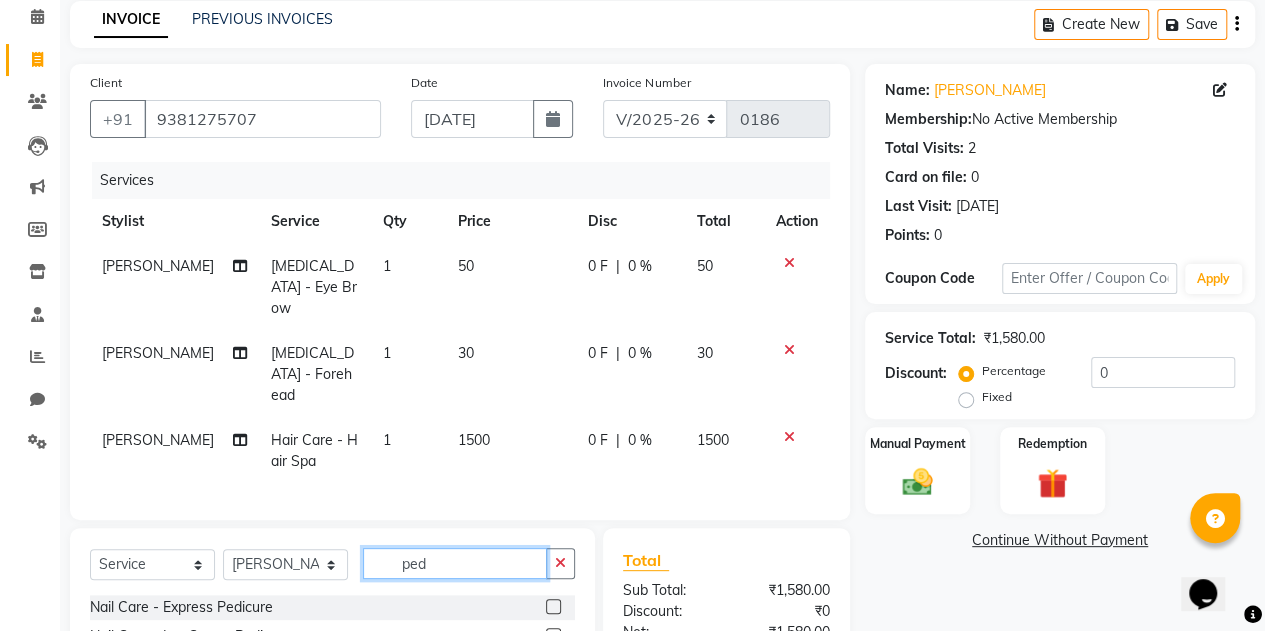 type on "ped" 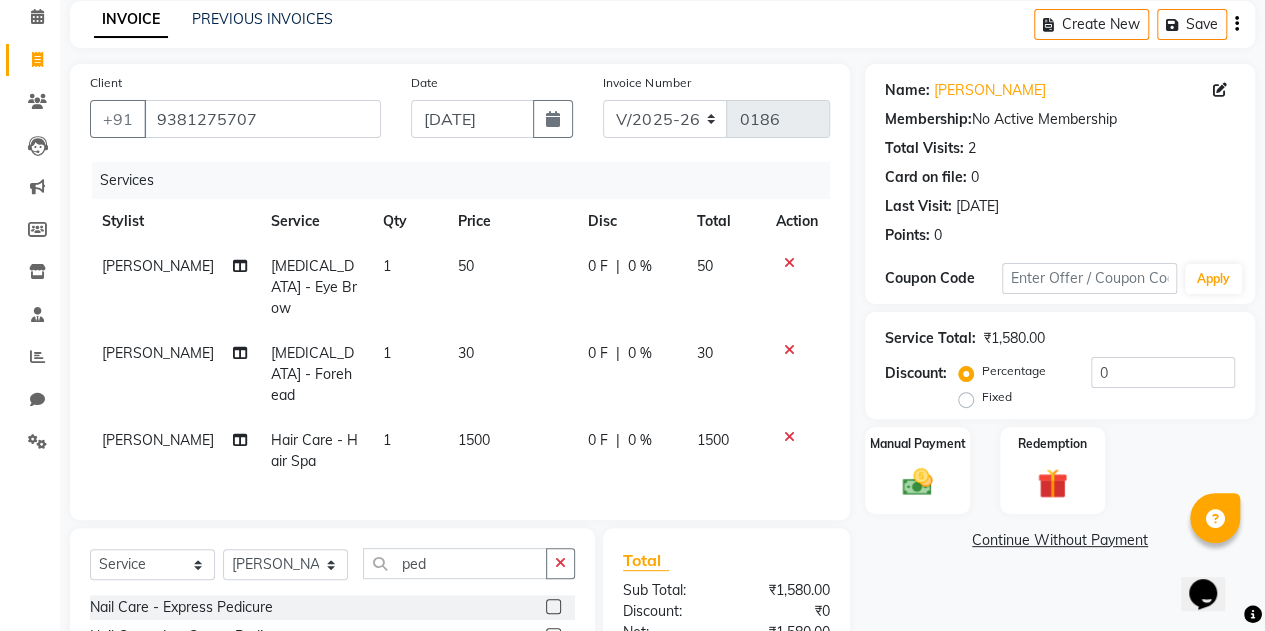 click 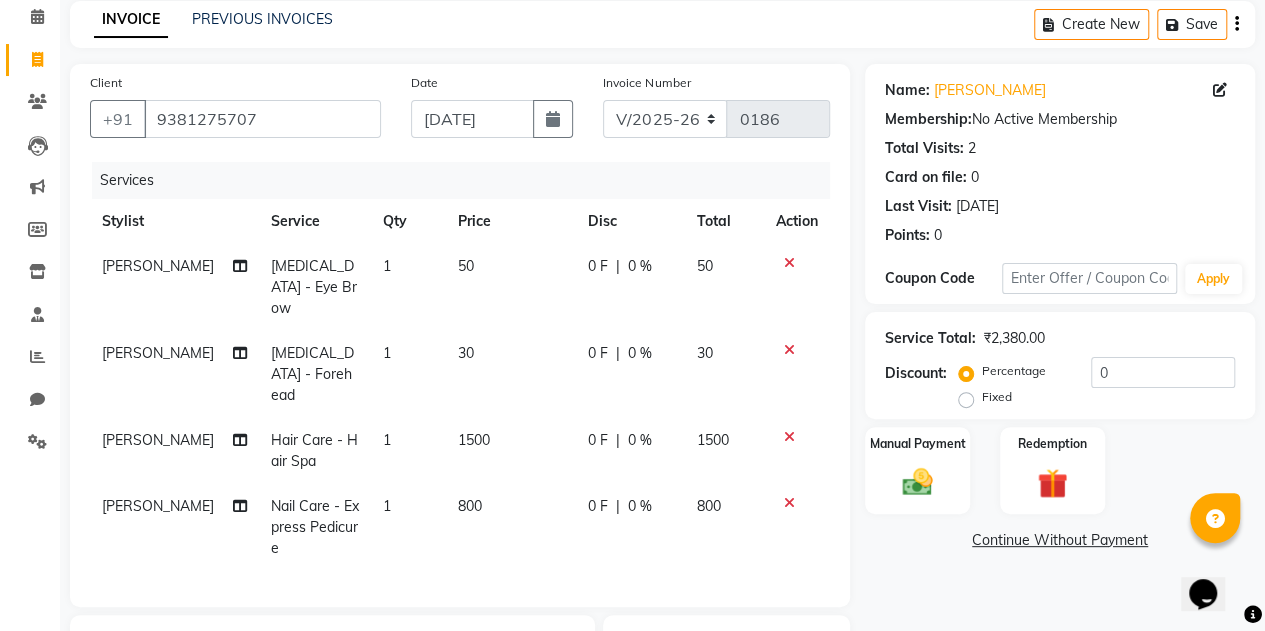 checkbox on "false" 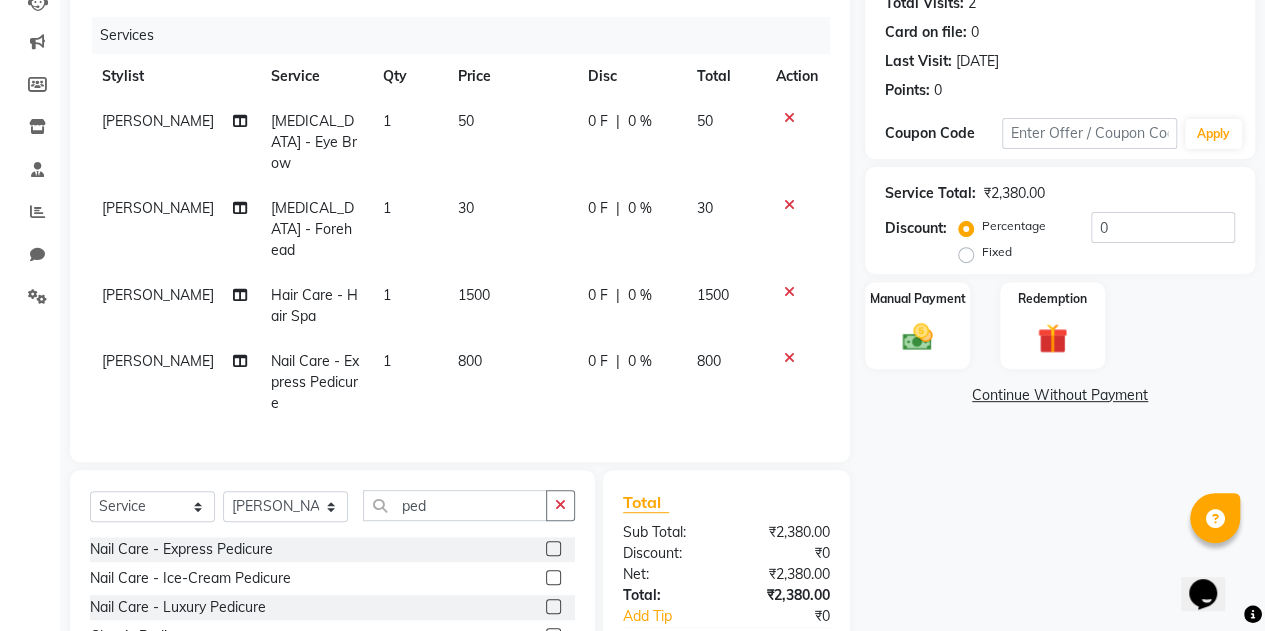 scroll, scrollTop: 324, scrollLeft: 0, axis: vertical 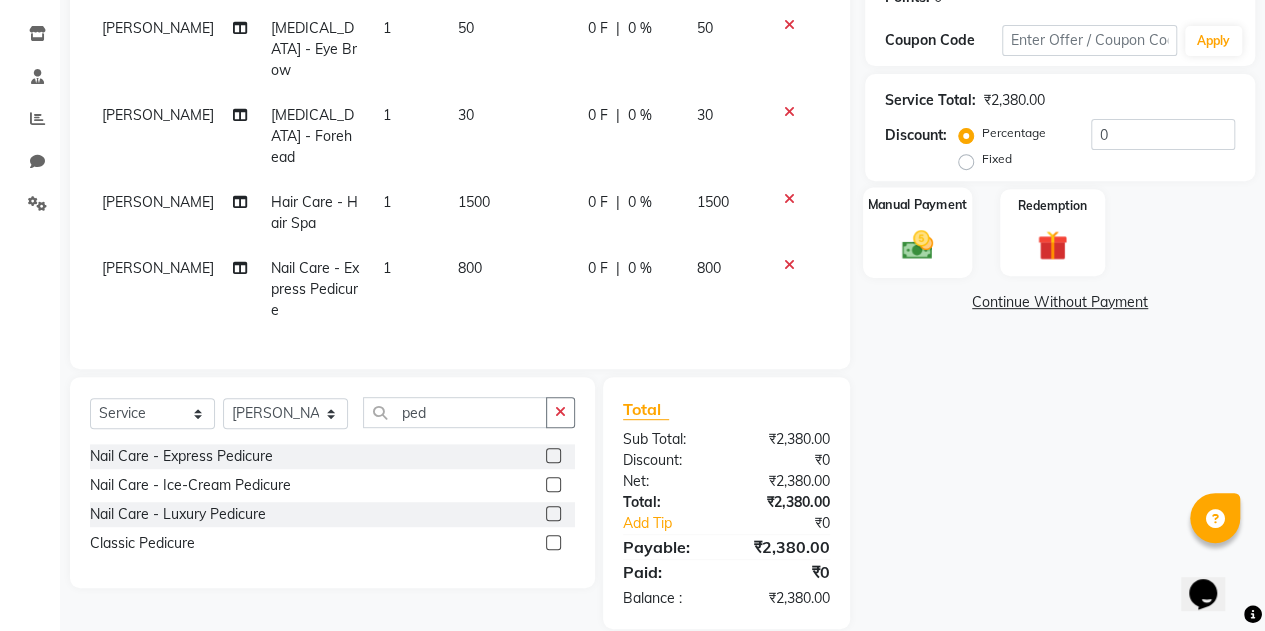 click on "Manual Payment" 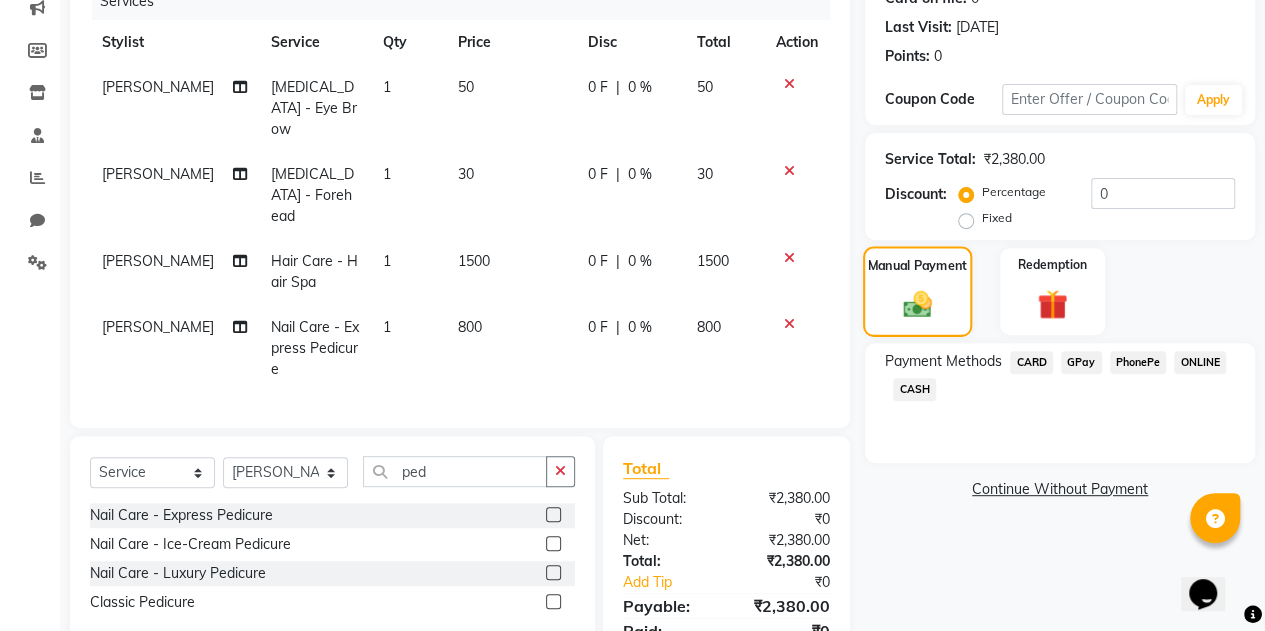 scroll, scrollTop: 267, scrollLeft: 0, axis: vertical 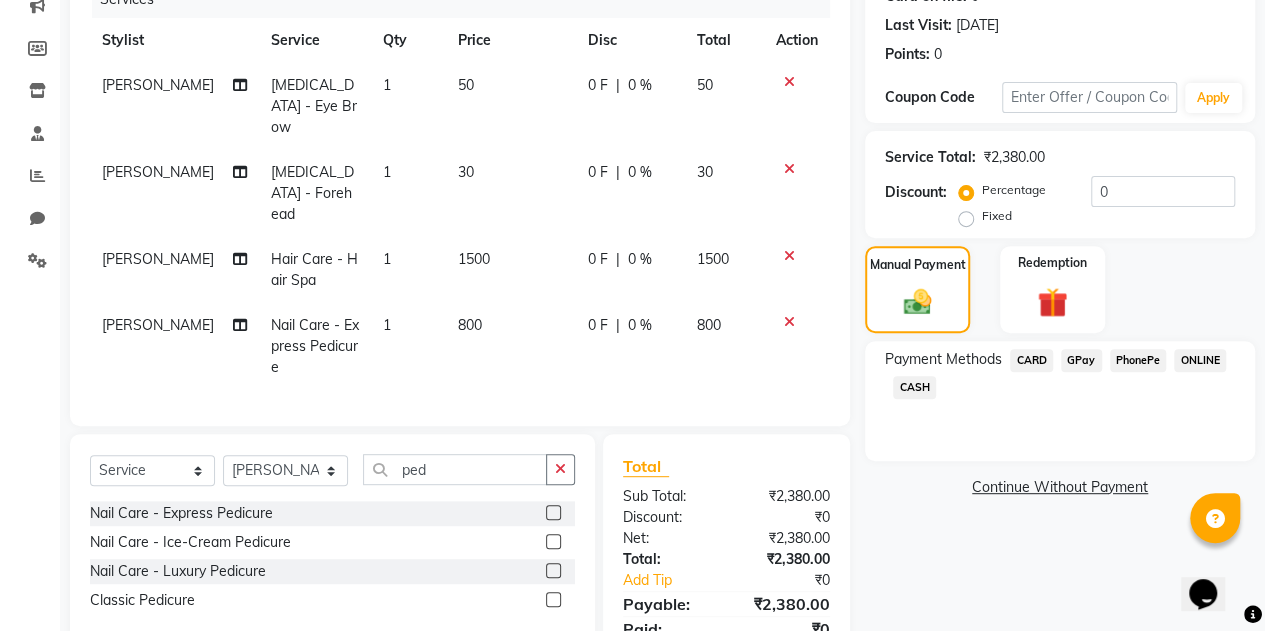 click on "PhonePe" 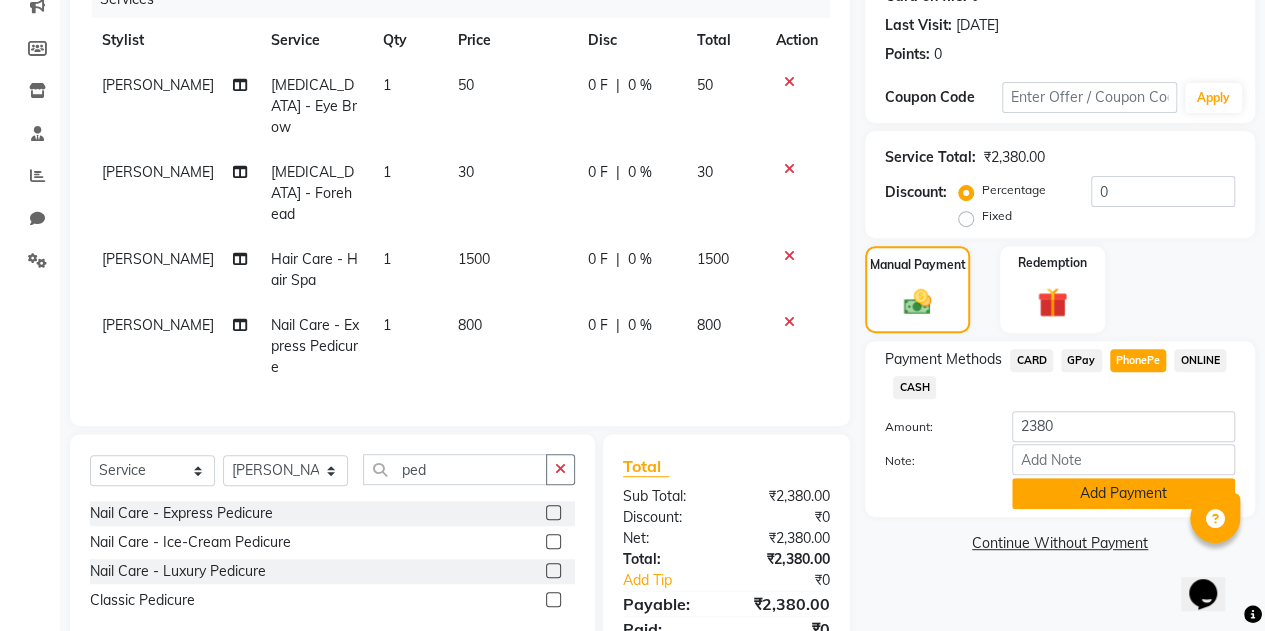 click on "Add Payment" 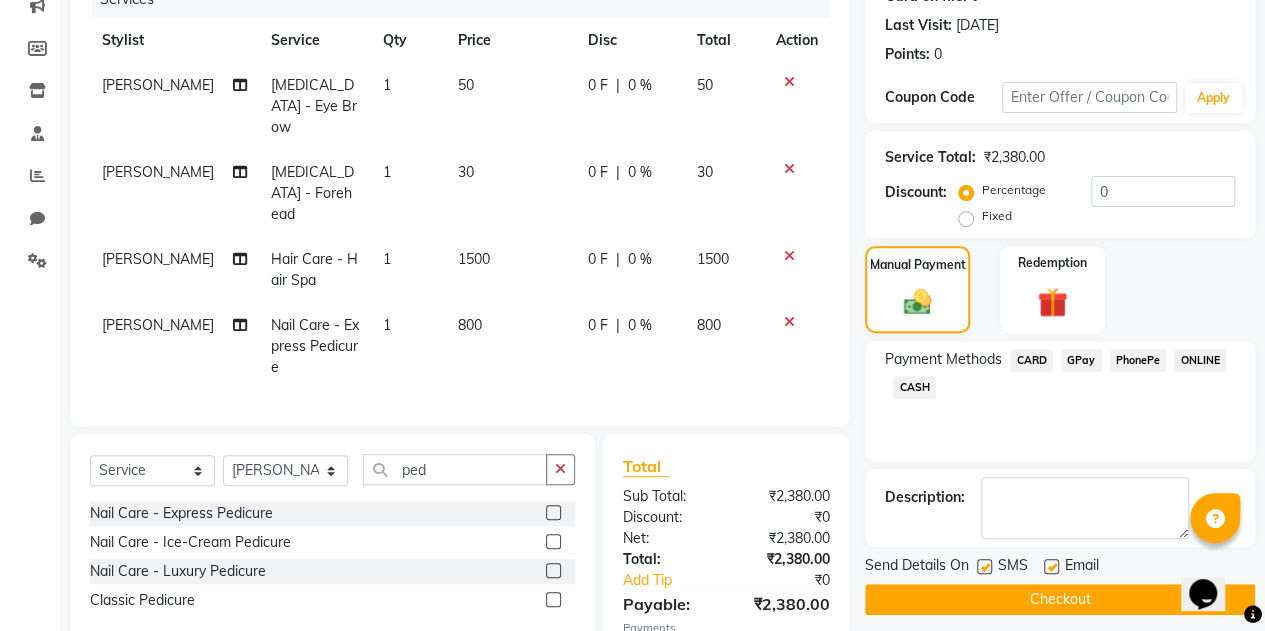 click on "SMS" 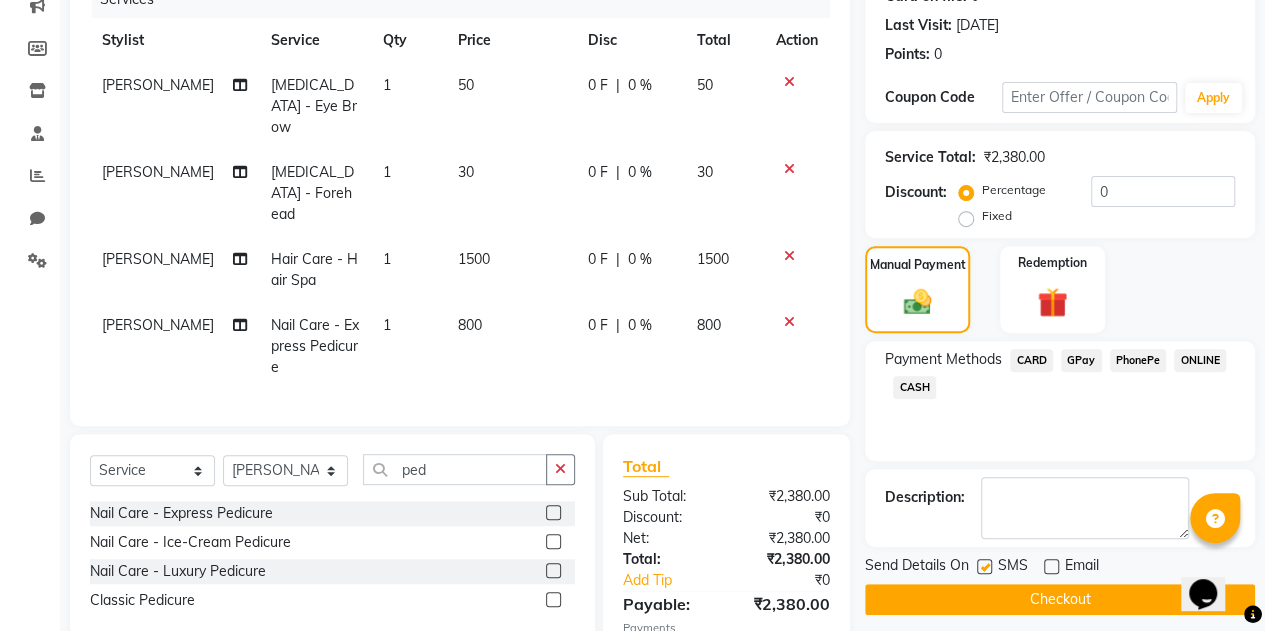 click 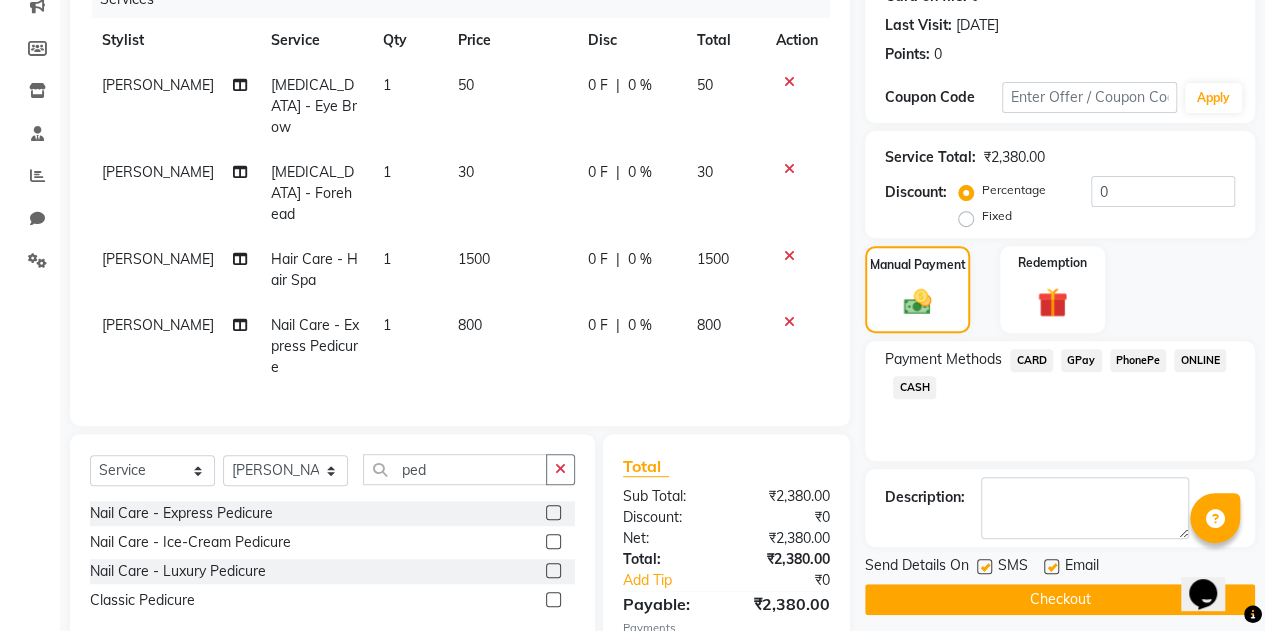 click 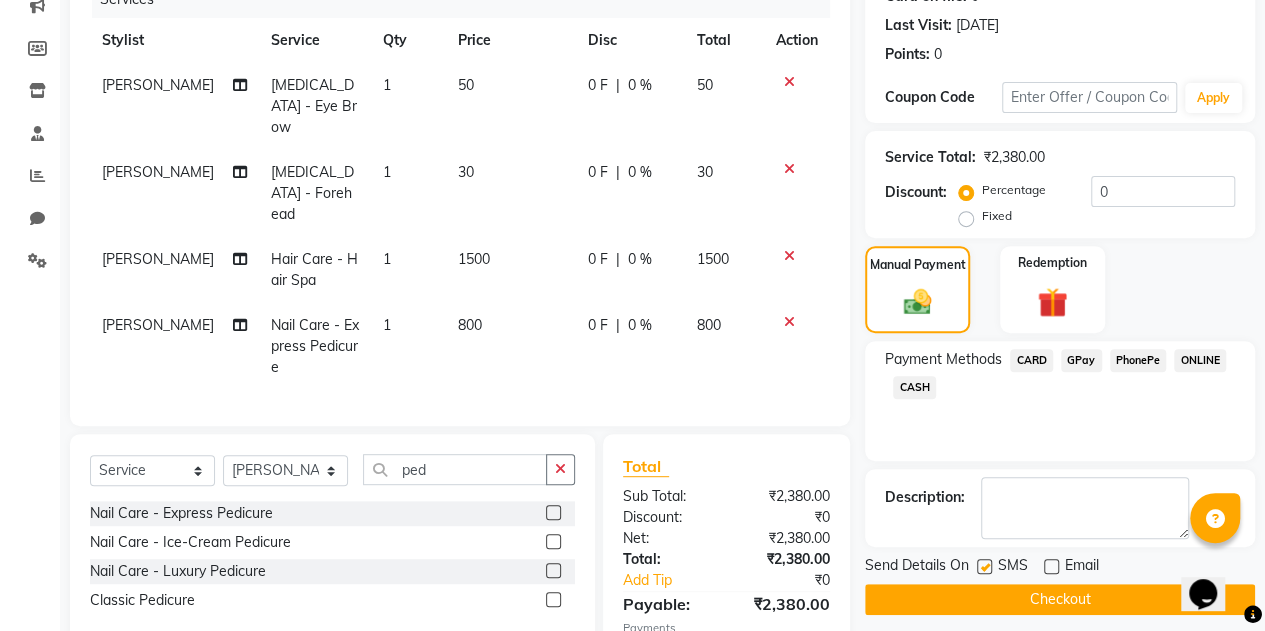 click on "Checkout" 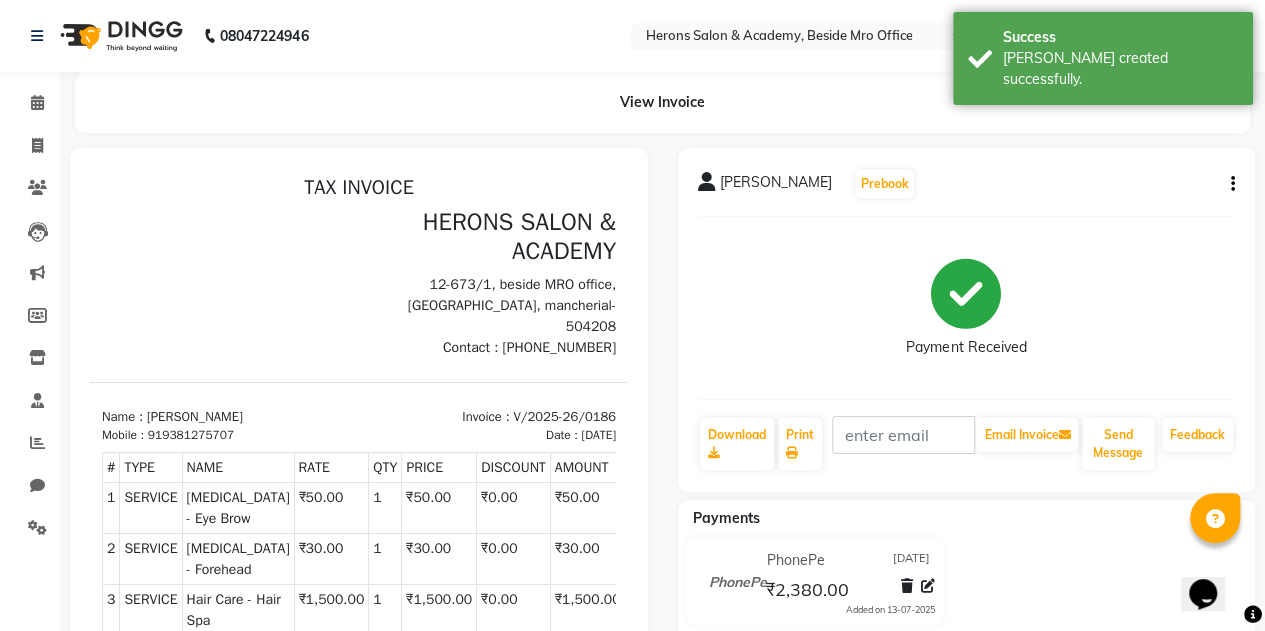 scroll, scrollTop: 0, scrollLeft: 0, axis: both 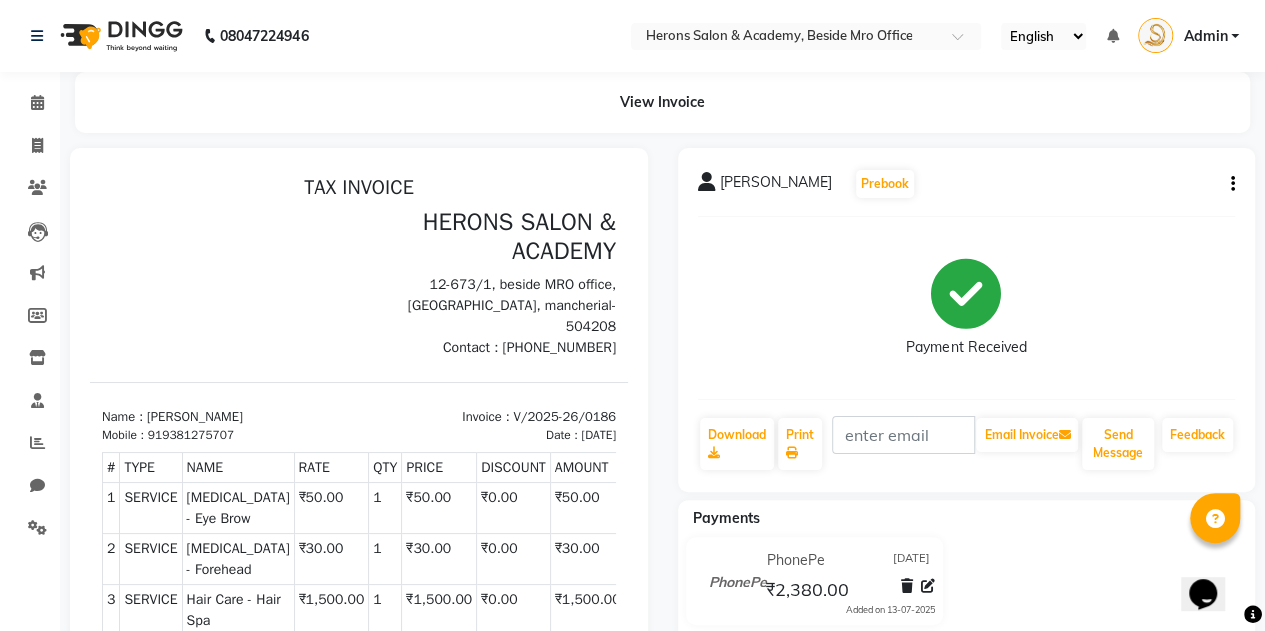 select on "service" 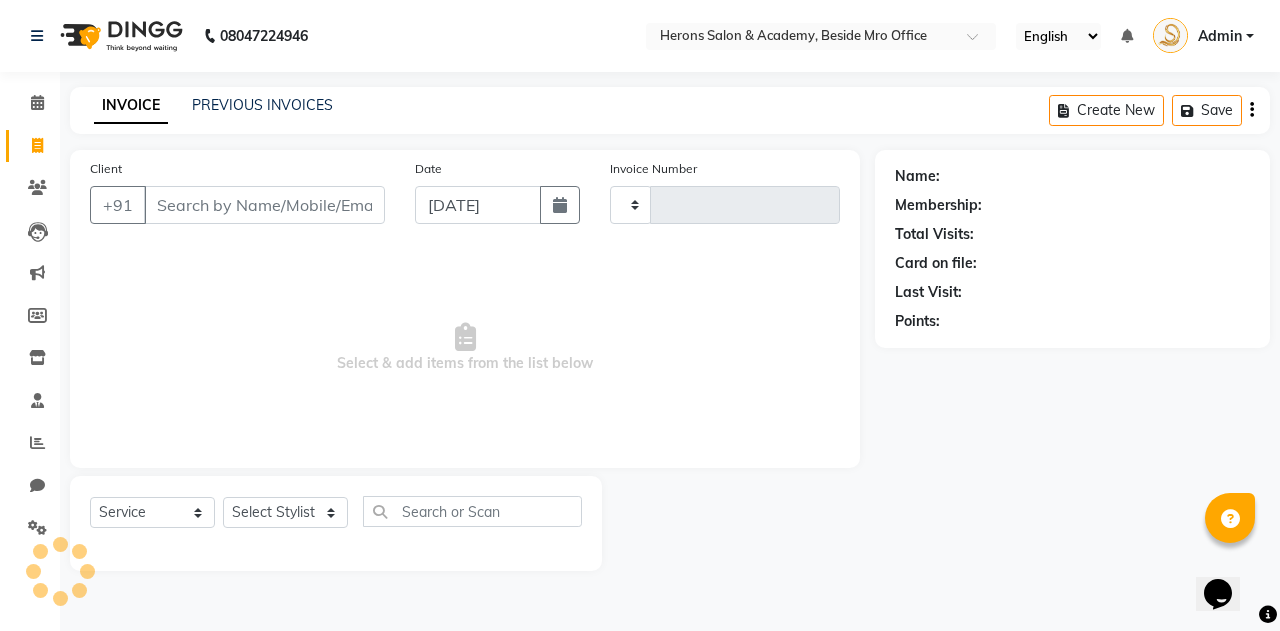 type on "0187" 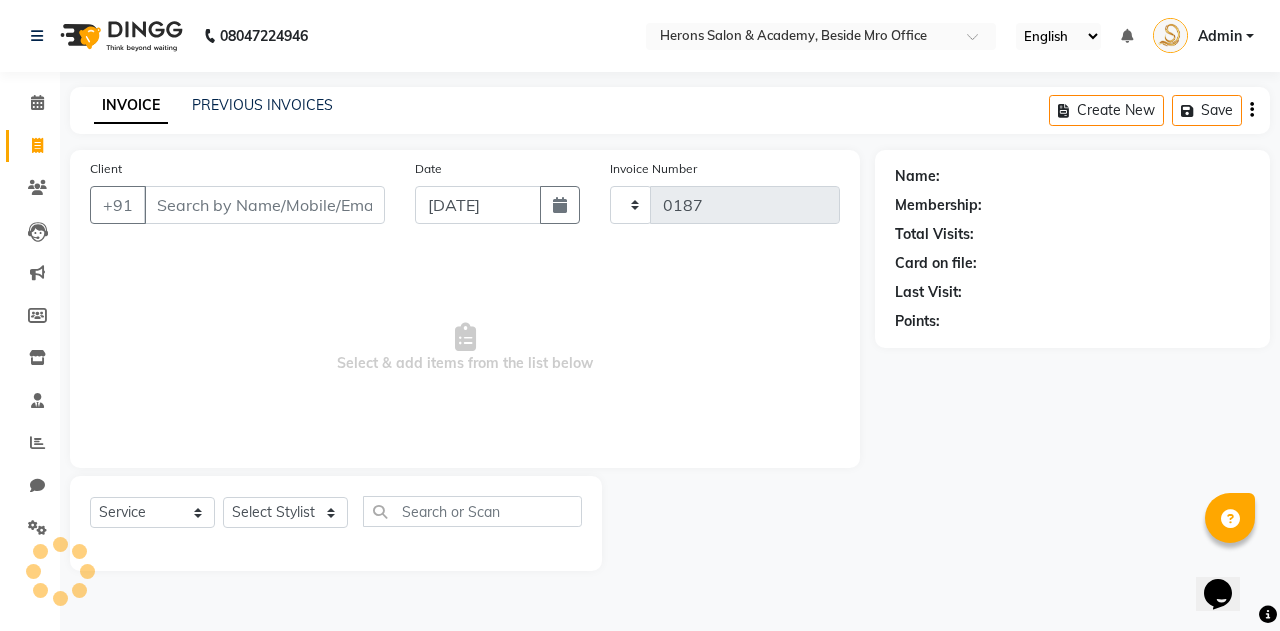 select on "7758" 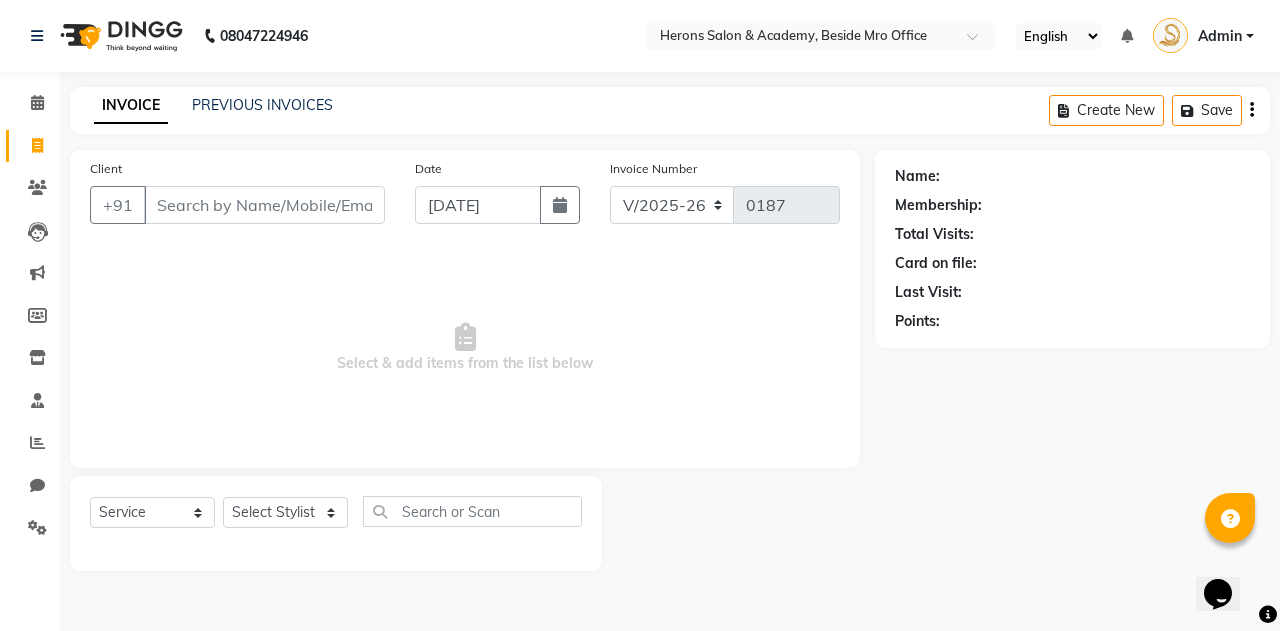 click on "Client" at bounding box center (264, 205) 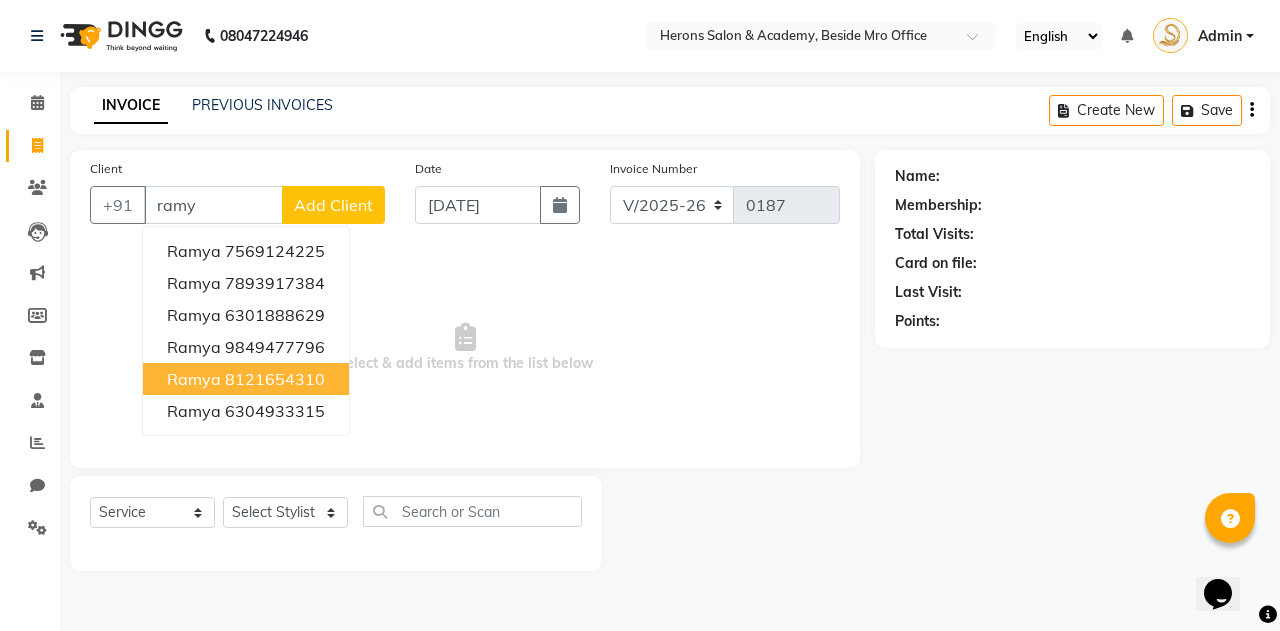 click on "Ramya  8121654310" at bounding box center (246, 379) 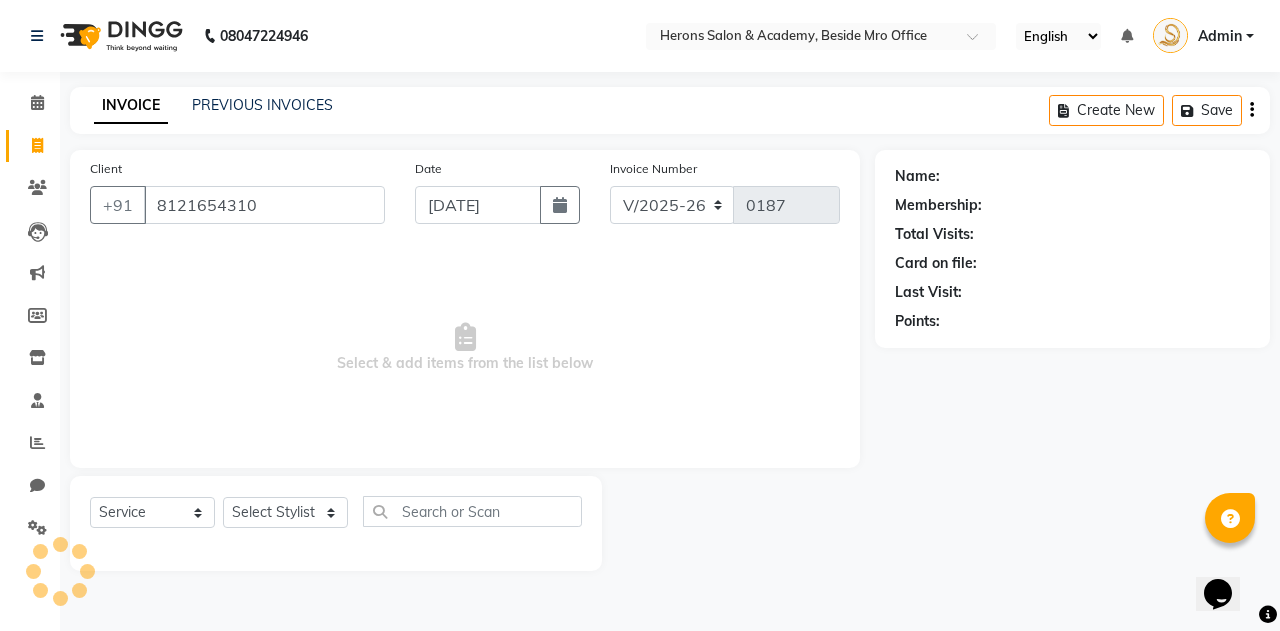 type on "8121654310" 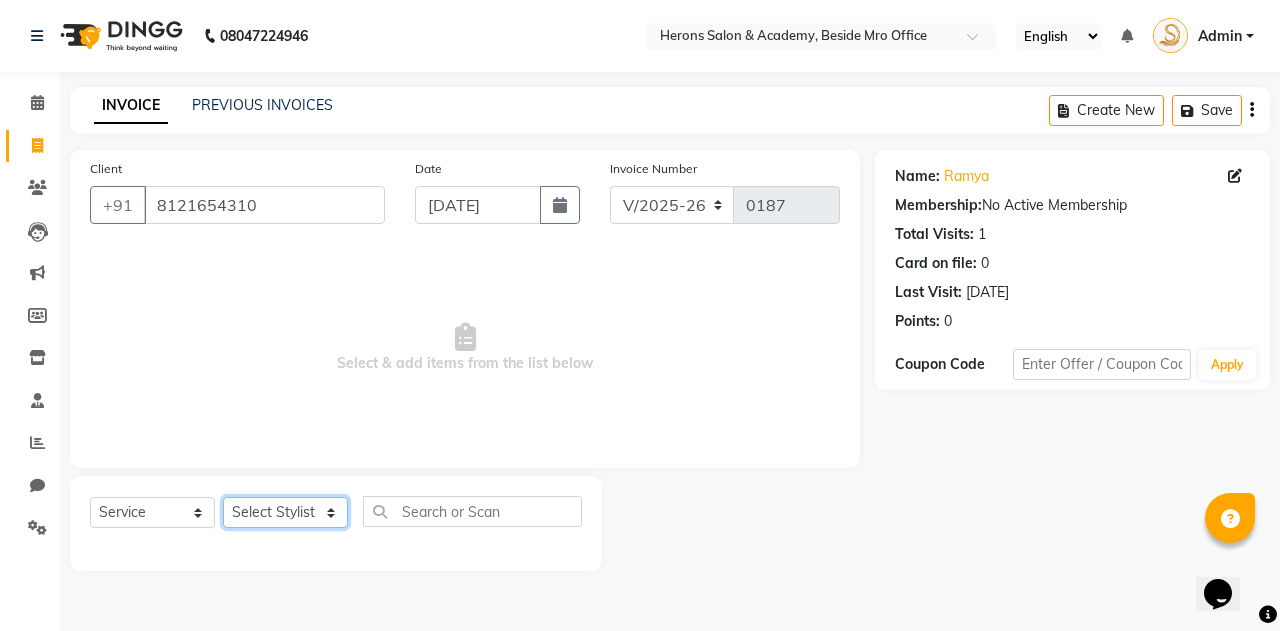 click on "Select Stylist [PERSON_NAME] [PERSON_NAME]" 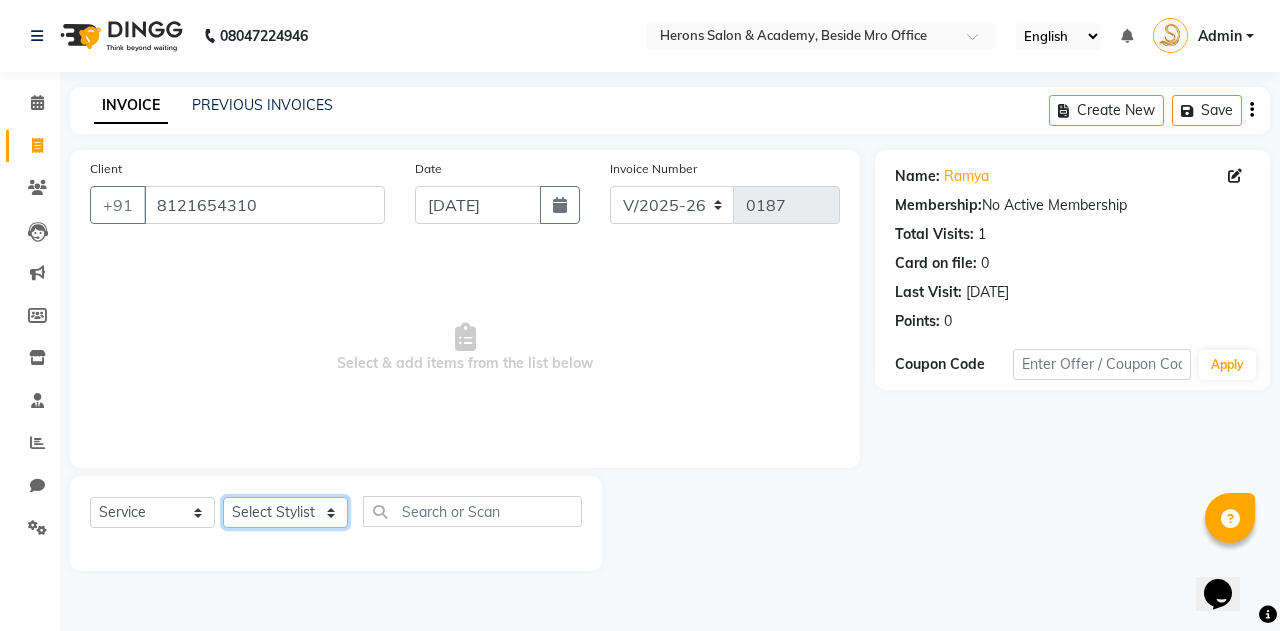 select on "69236" 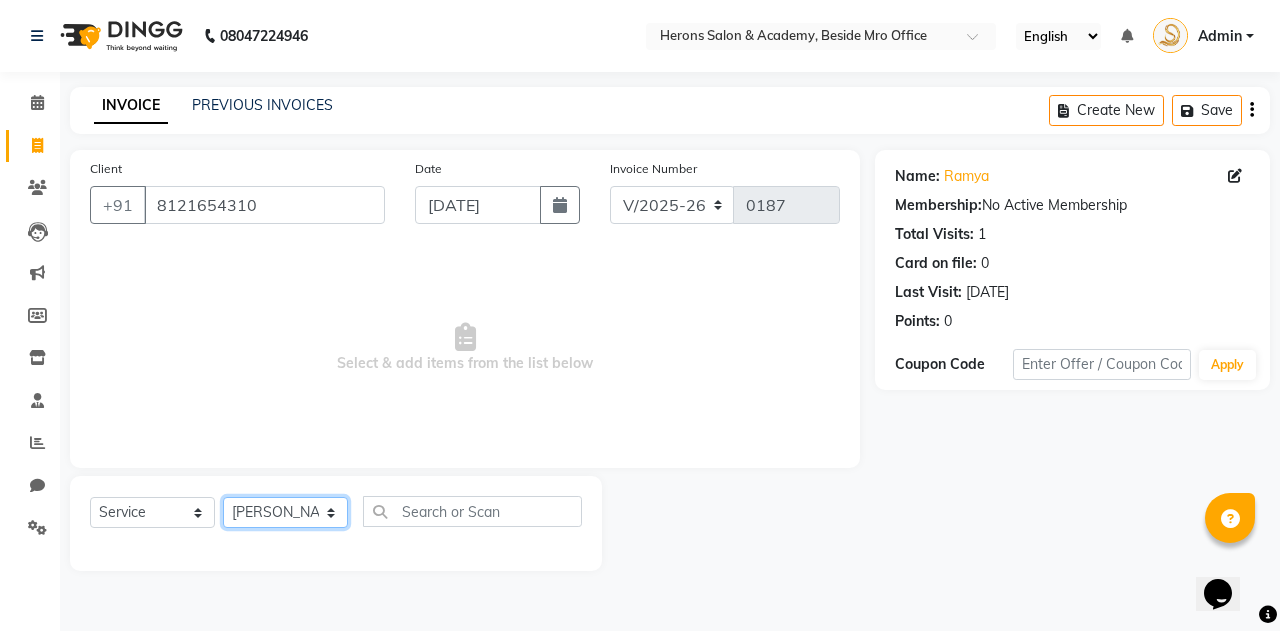 click on "Select Stylist [PERSON_NAME] [PERSON_NAME]" 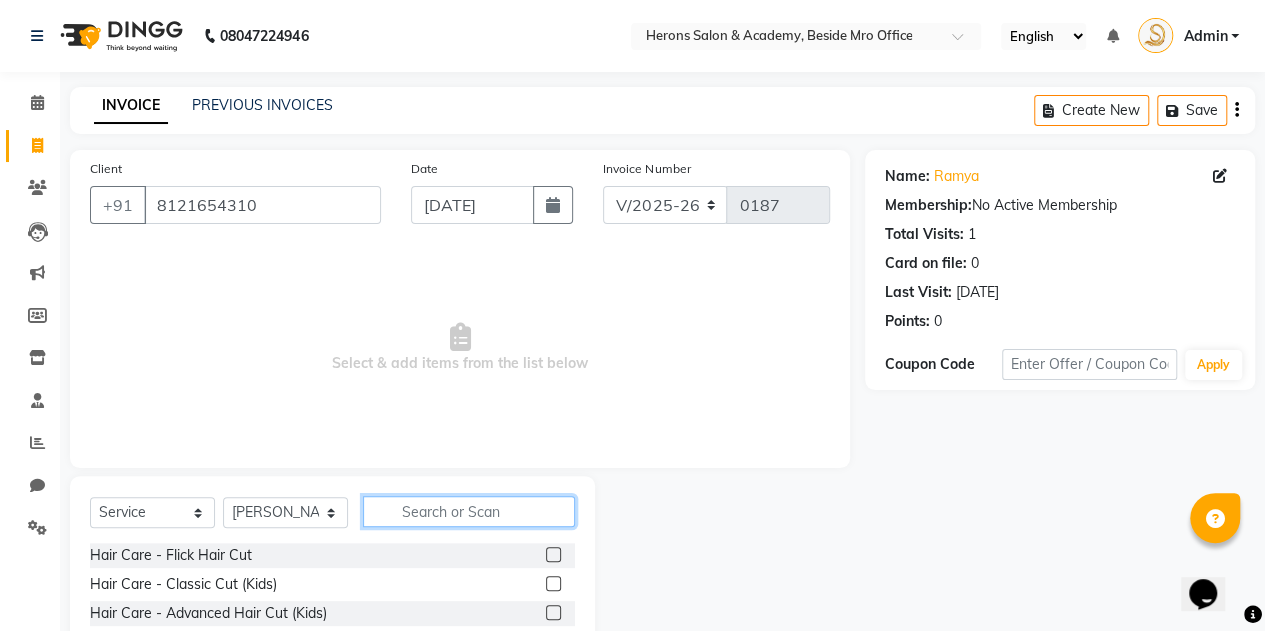 click 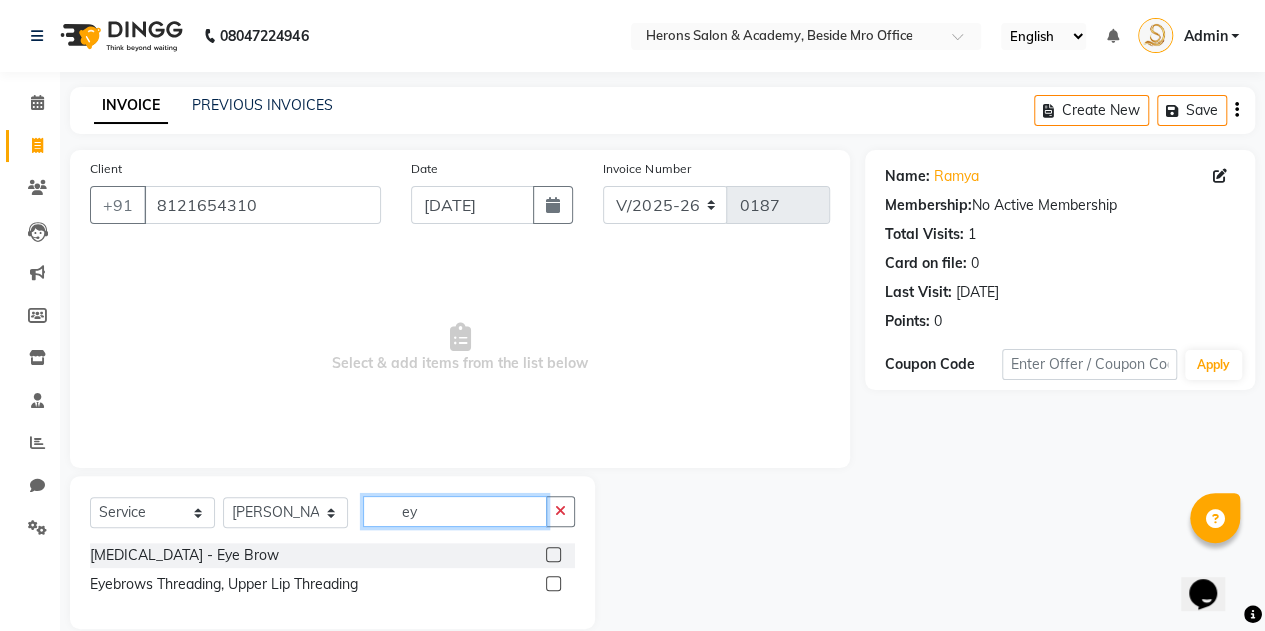 type on "ey" 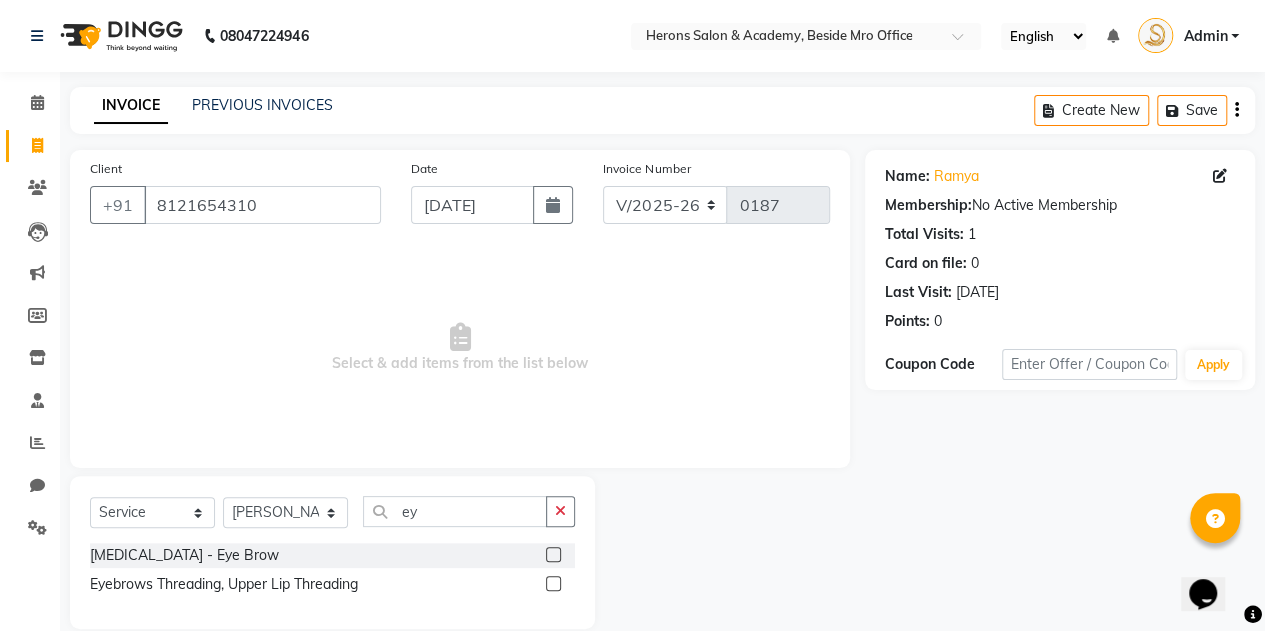 click 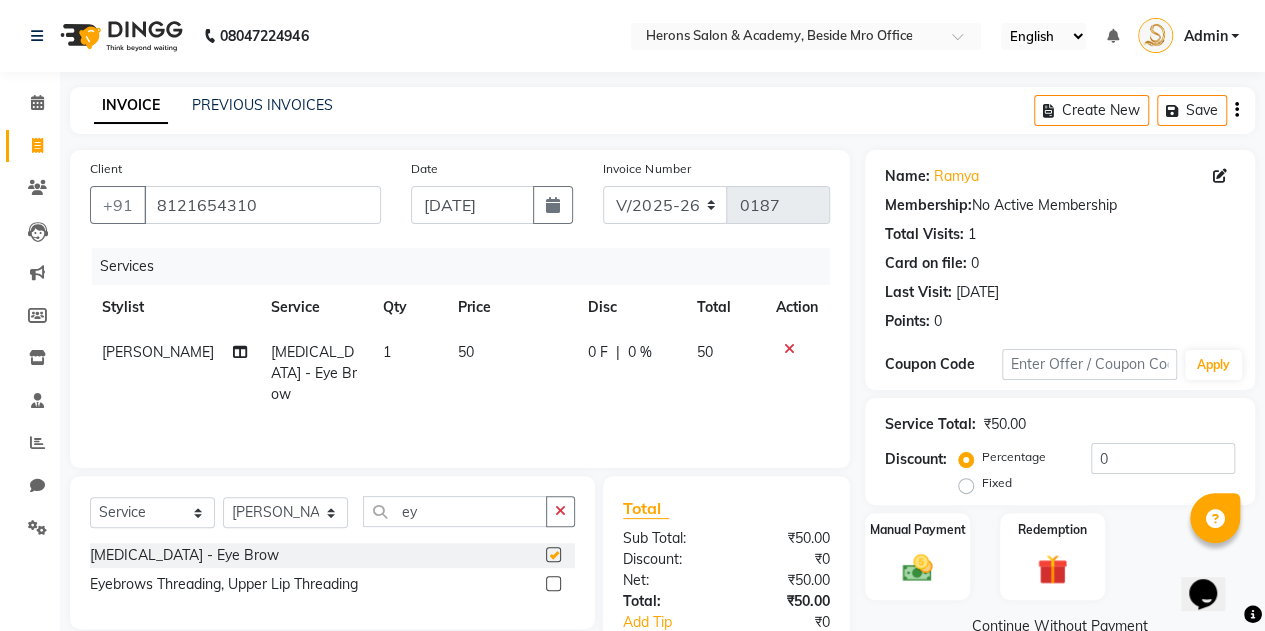 checkbox on "false" 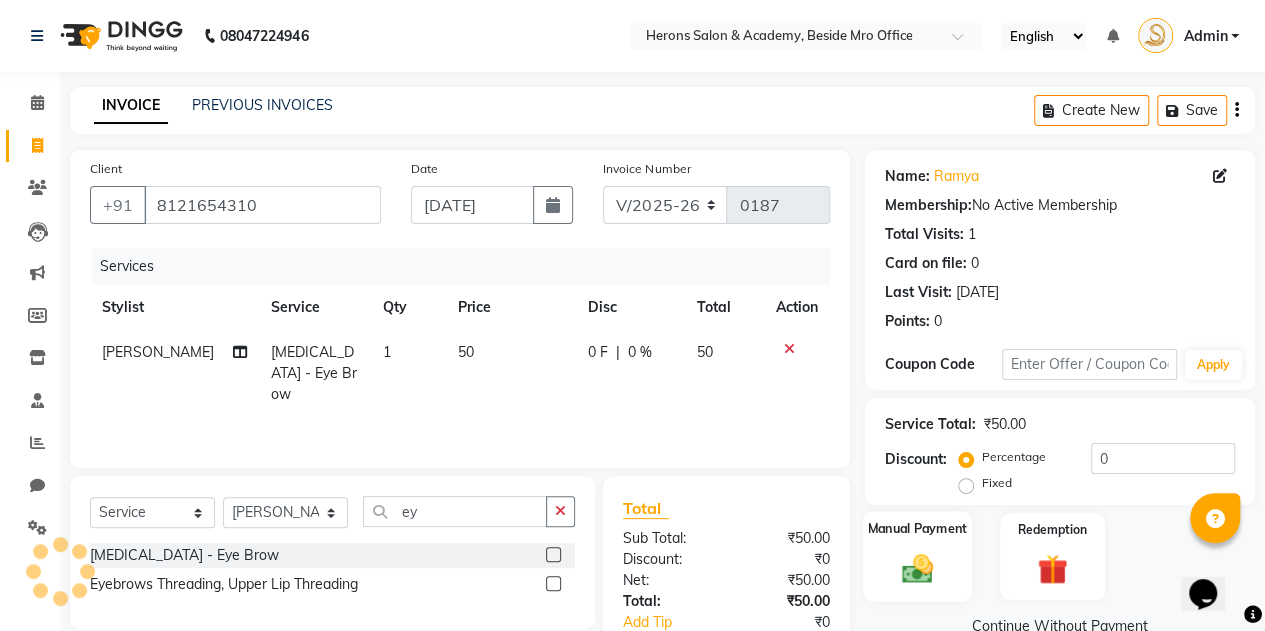 click on "Manual Payment" 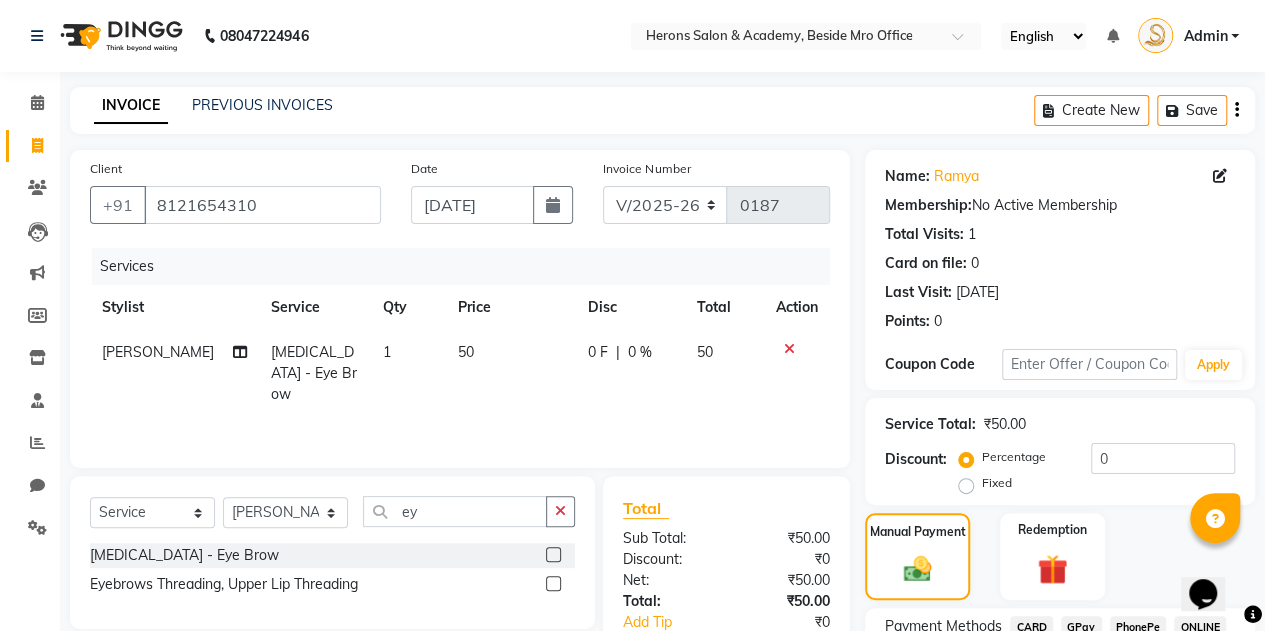 scroll, scrollTop: 167, scrollLeft: 0, axis: vertical 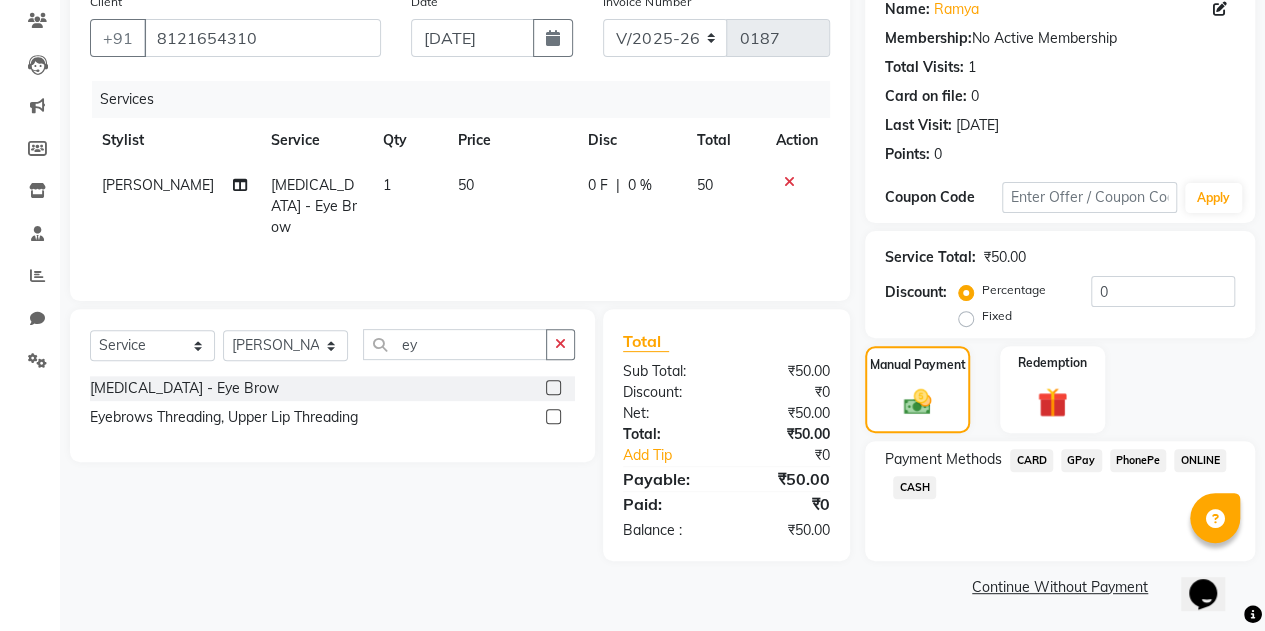click on "CASH" 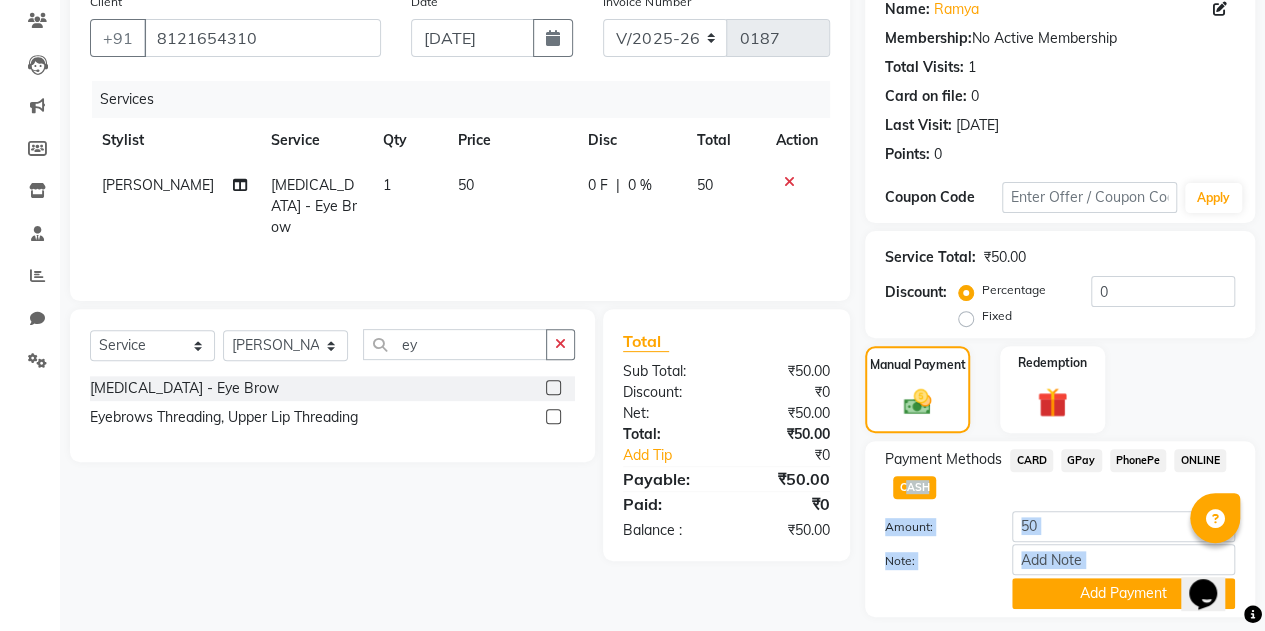 scroll, scrollTop: 222, scrollLeft: 0, axis: vertical 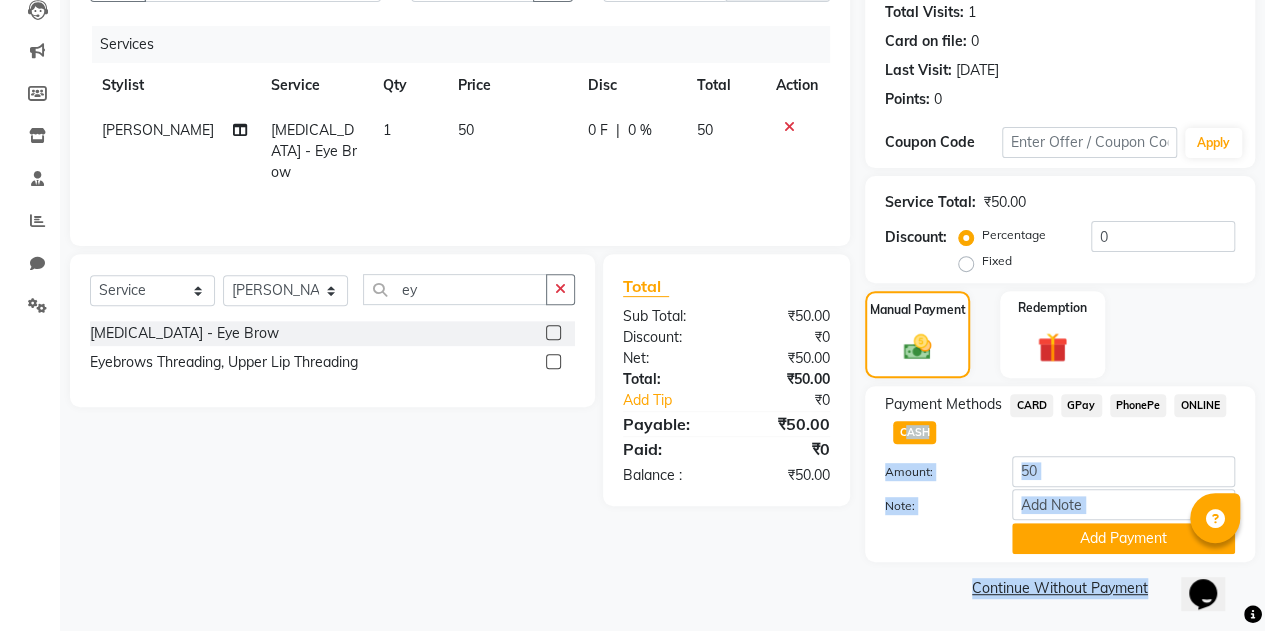 drag, startPoint x: 917, startPoint y: 483, endPoint x: 1190, endPoint y: 669, distance: 330.34073 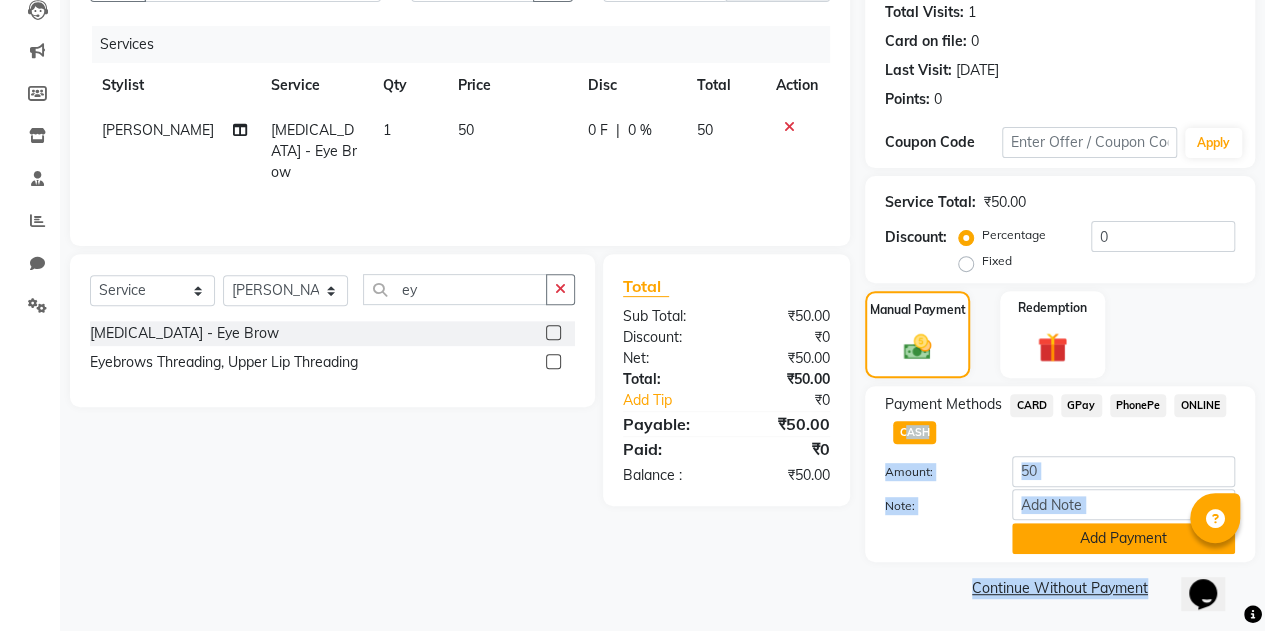 click on "Add Payment" 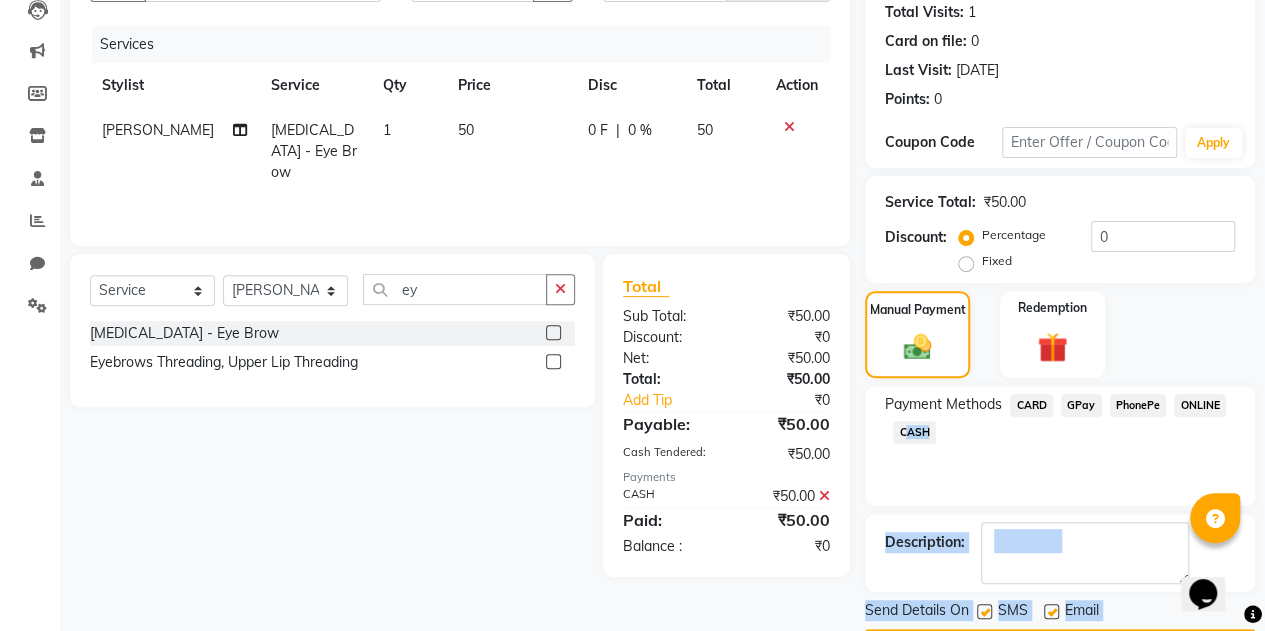 scroll, scrollTop: 278, scrollLeft: 0, axis: vertical 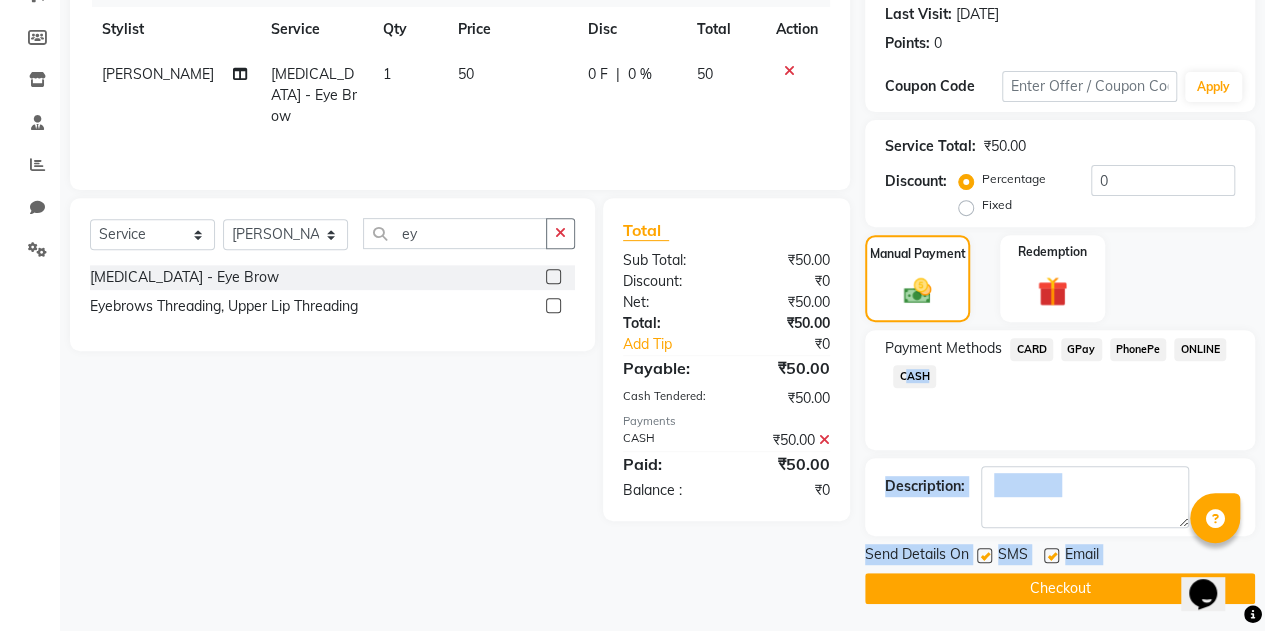 click 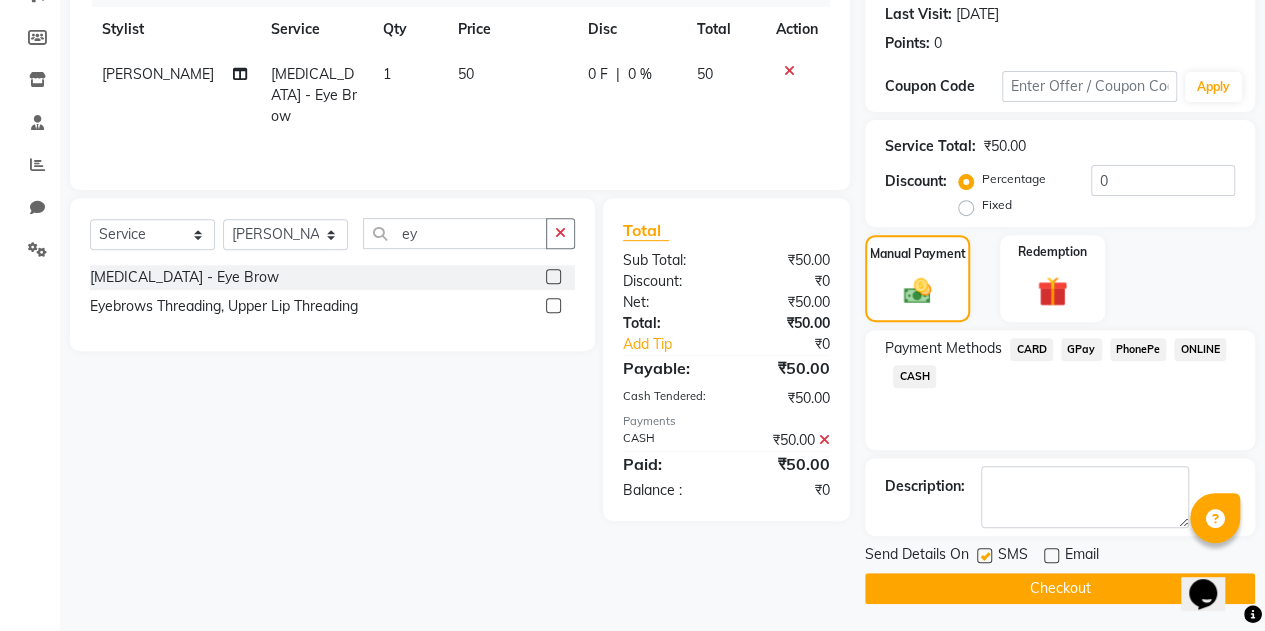 click on "Checkout" 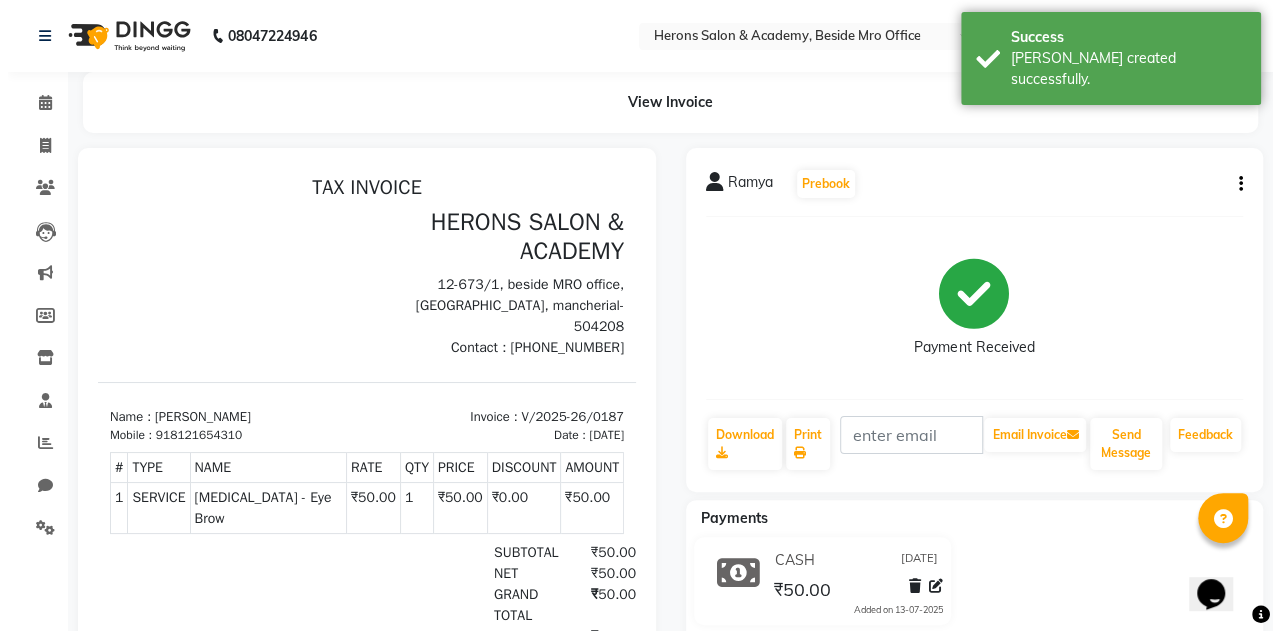 scroll, scrollTop: 0, scrollLeft: 0, axis: both 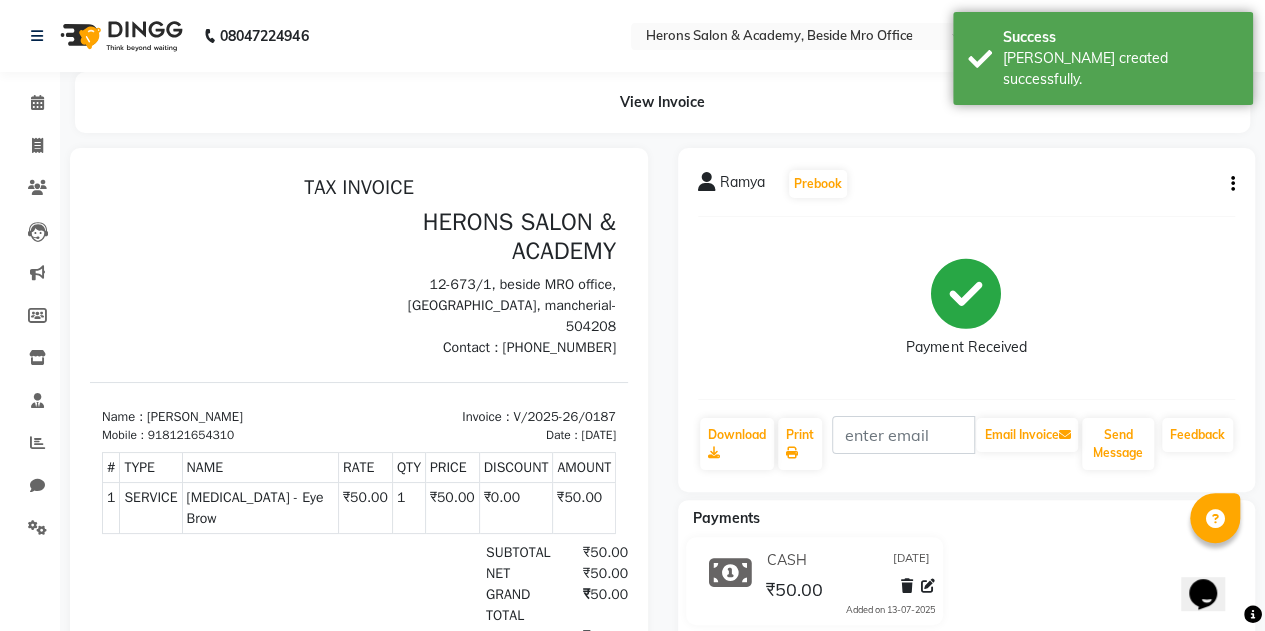 select on "service" 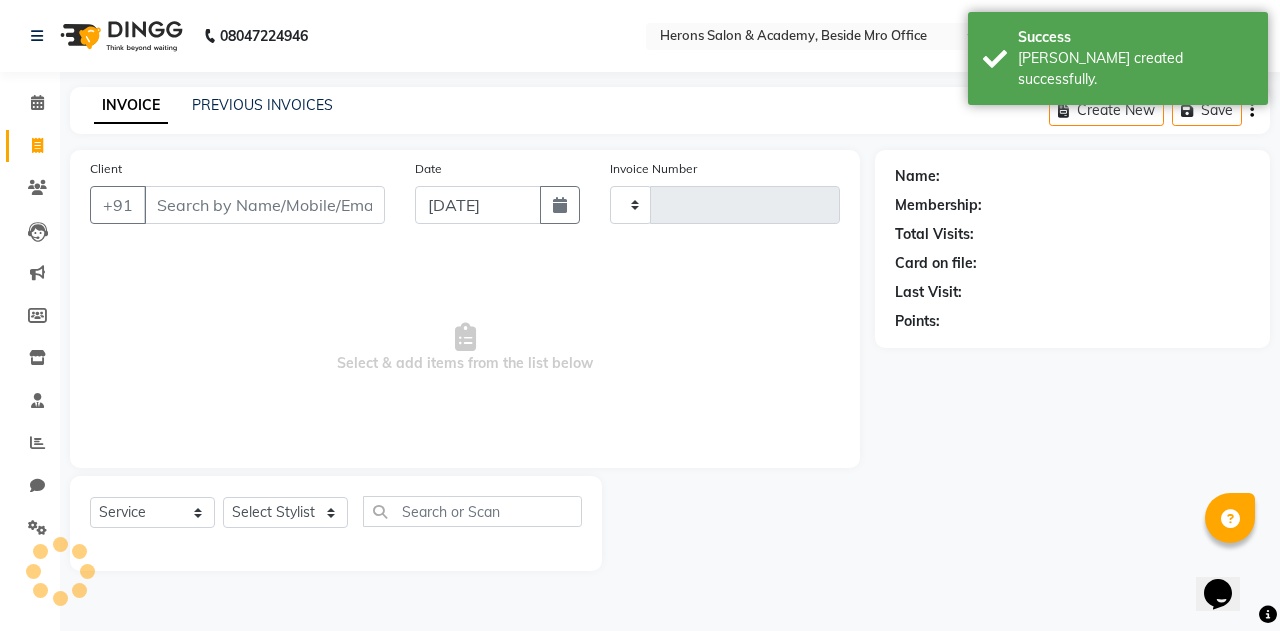 type on "0188" 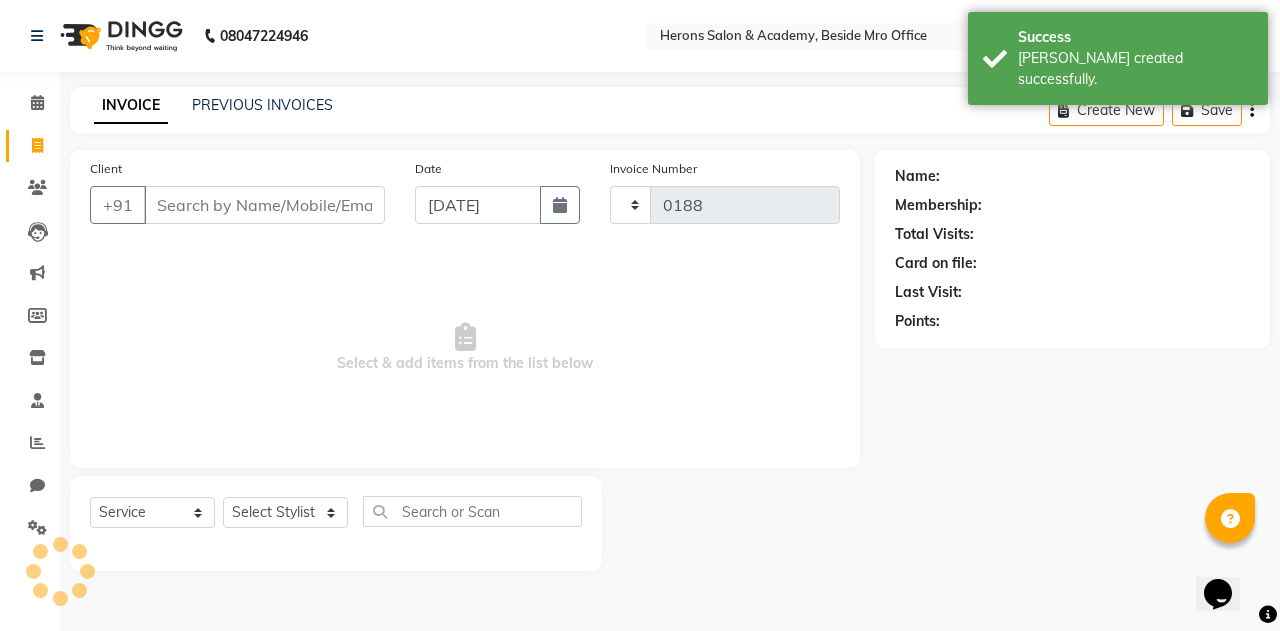 select on "7758" 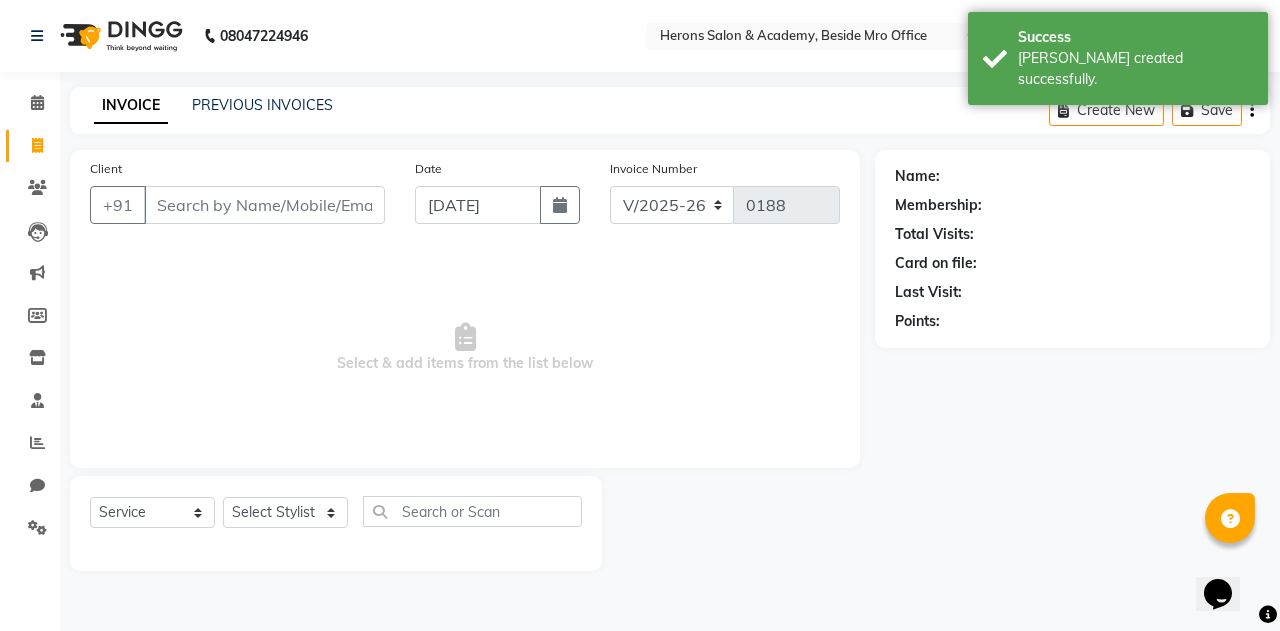 click on "Client" at bounding box center [264, 205] 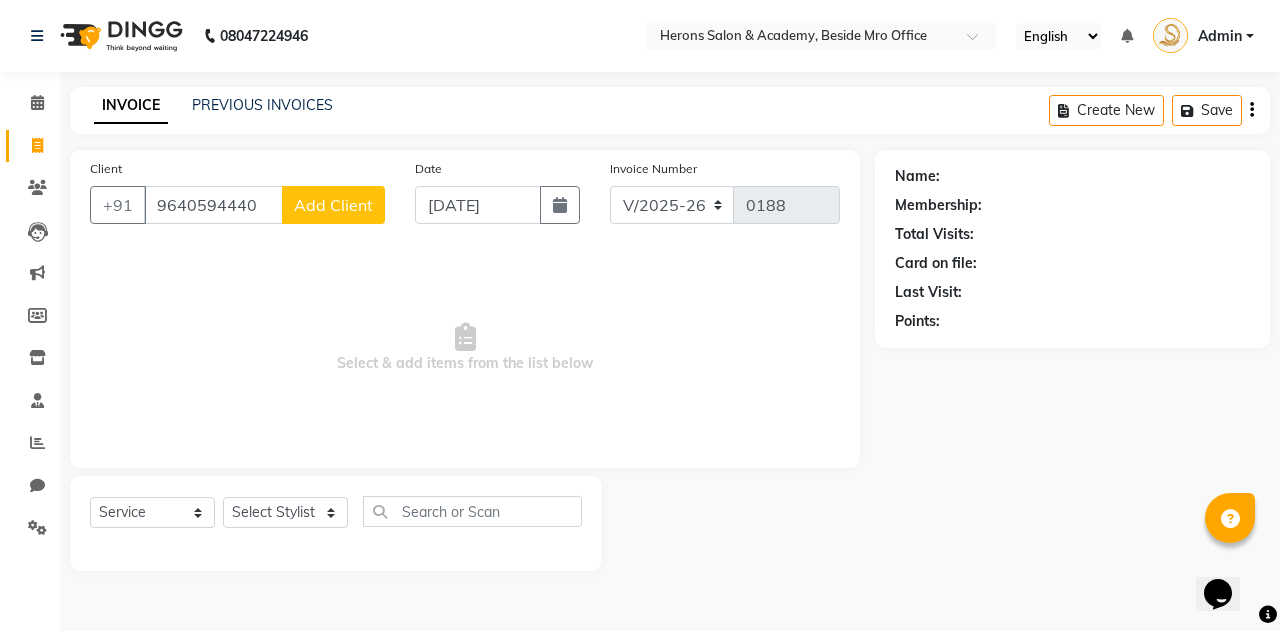 type on "9640594440" 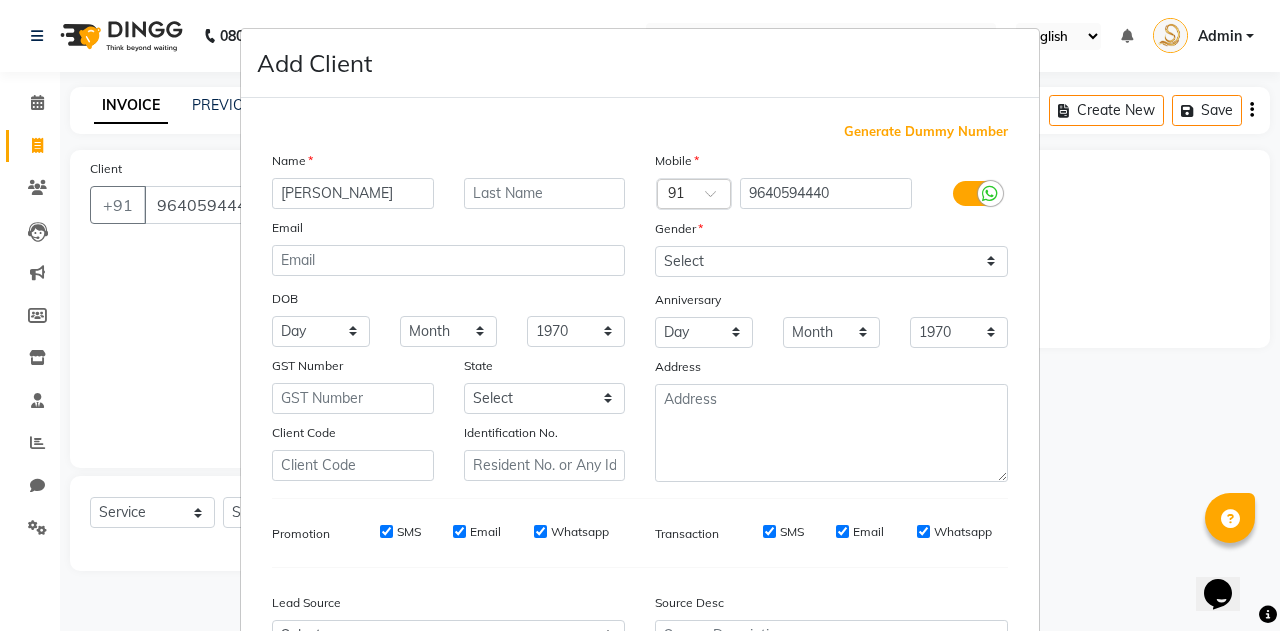 type on "[PERSON_NAME]" 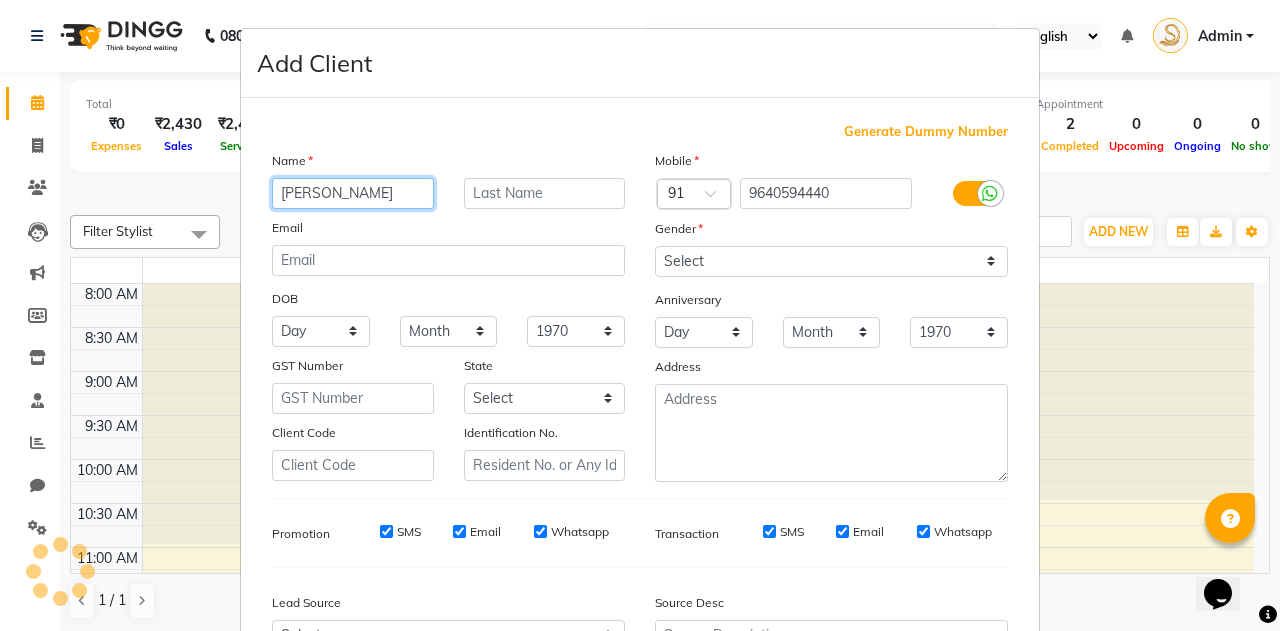 scroll, scrollTop: 0, scrollLeft: 0, axis: both 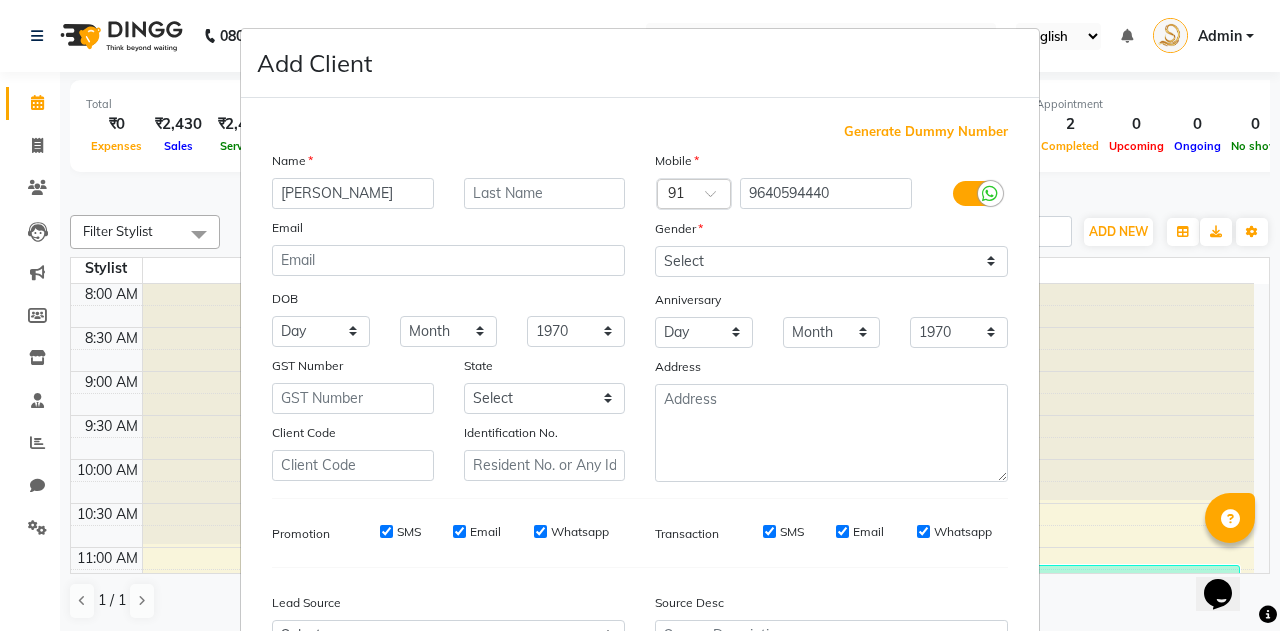 click on "Add Client Generate Dummy Number Name [PERSON_NAME] Email DOB Day 01 02 03 04 05 06 07 08 09 10 11 12 13 14 15 16 17 18 19 20 21 22 23 24 25 26 27 28 29 30 31 Month January February March April May June July August September October November [DATE] 1941 1942 1943 1944 1945 1946 1947 1948 1949 1950 1951 1952 1953 1954 1955 1956 1957 1958 1959 1960 1961 1962 1963 1964 1965 1966 1967 1968 1969 1970 1971 1972 1973 1974 1975 1976 1977 1978 1979 1980 1981 1982 1983 1984 1985 1986 1987 1988 1989 1990 1991 1992 1993 1994 1995 1996 1997 1998 1999 2000 2001 2002 2003 2004 2005 2006 2007 2008 2009 2010 2011 2012 2013 2014 2015 2016 2017 2018 2019 2020 2021 2022 2023 2024 GST Number State Select [GEOGRAPHIC_DATA] [GEOGRAPHIC_DATA] [GEOGRAPHIC_DATA] [GEOGRAPHIC_DATA] [GEOGRAPHIC_DATA] [GEOGRAPHIC_DATA] [GEOGRAPHIC_DATA] [GEOGRAPHIC_DATA] and [GEOGRAPHIC_DATA] [GEOGRAPHIC_DATA] [GEOGRAPHIC_DATA] [GEOGRAPHIC_DATA] [GEOGRAPHIC_DATA] [GEOGRAPHIC_DATA] [GEOGRAPHIC_DATA] [GEOGRAPHIC_DATA] [GEOGRAPHIC_DATA] [GEOGRAPHIC_DATA] [GEOGRAPHIC_DATA] [GEOGRAPHIC_DATA] [GEOGRAPHIC_DATA] [GEOGRAPHIC_DATA] [GEOGRAPHIC_DATA] [GEOGRAPHIC_DATA] [GEOGRAPHIC_DATA] [GEOGRAPHIC_DATA] [GEOGRAPHIC_DATA] [GEOGRAPHIC_DATA] [GEOGRAPHIC_DATA] [GEOGRAPHIC_DATA]" at bounding box center (640, 315) 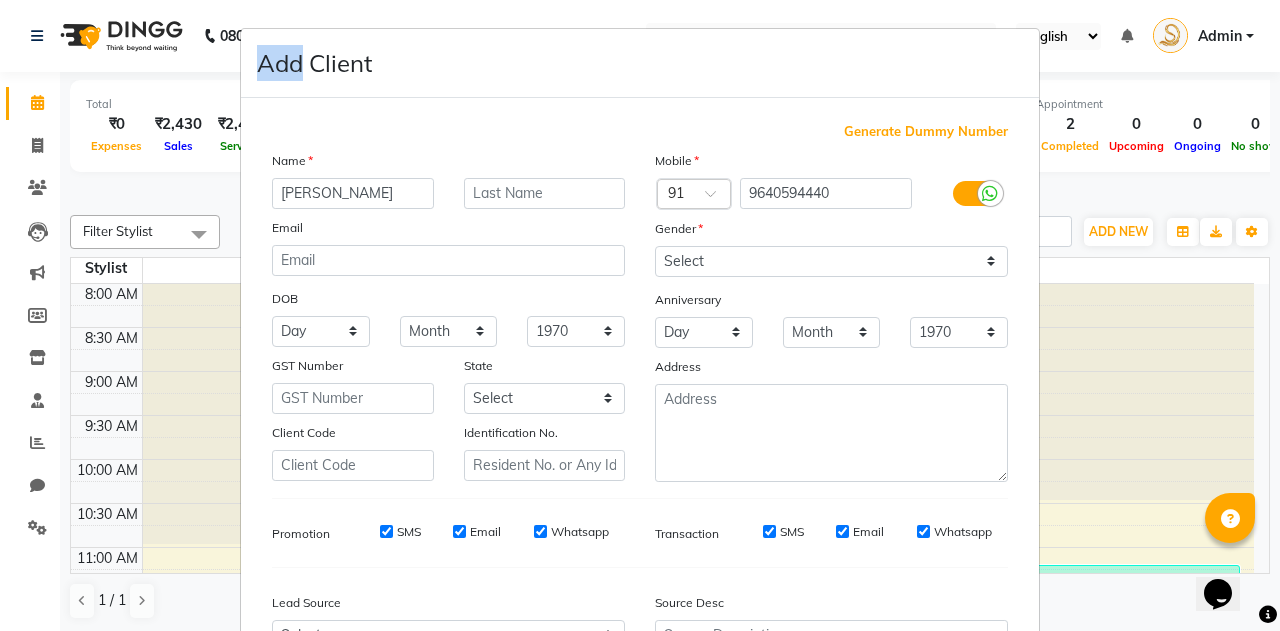drag, startPoint x: 1189, startPoint y: 228, endPoint x: 30, endPoint y: 98, distance: 1166.268 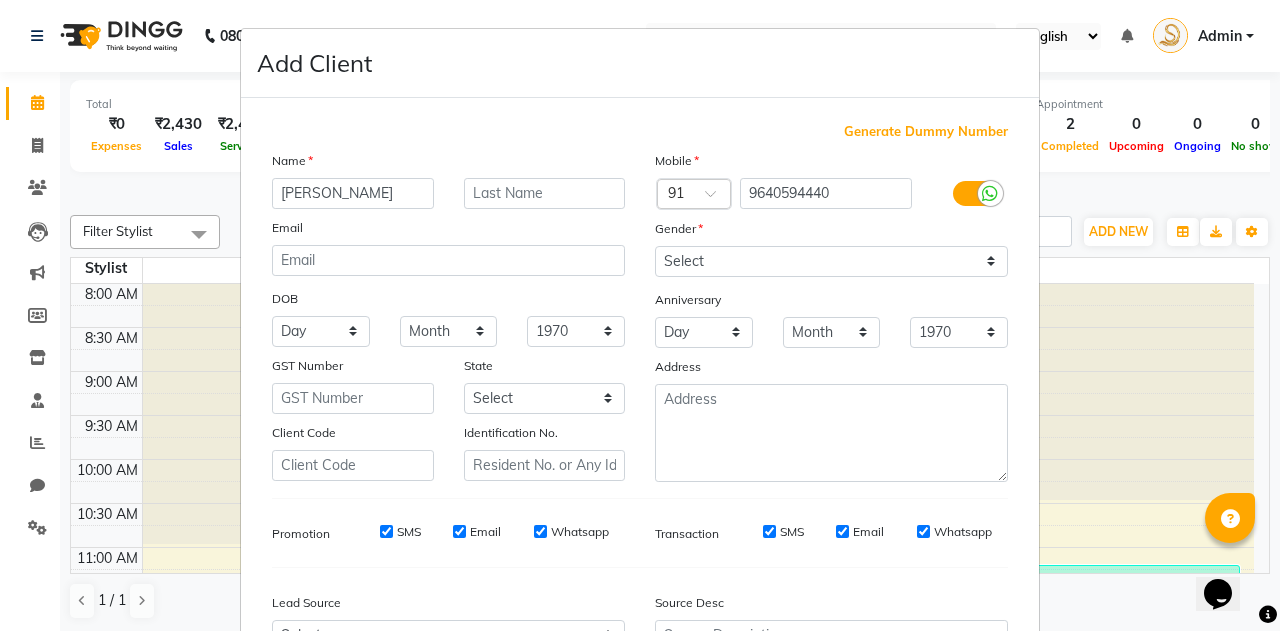 click on "Add Client Generate Dummy Number Name [PERSON_NAME] Email DOB Day 01 02 03 04 05 06 07 08 09 10 11 12 13 14 15 16 17 18 19 20 21 22 23 24 25 26 27 28 29 30 31 Month January February March April May June July August September October November [DATE] 1941 1942 1943 1944 1945 1946 1947 1948 1949 1950 1951 1952 1953 1954 1955 1956 1957 1958 1959 1960 1961 1962 1963 1964 1965 1966 1967 1968 1969 1970 1971 1972 1973 1974 1975 1976 1977 1978 1979 1980 1981 1982 1983 1984 1985 1986 1987 1988 1989 1990 1991 1992 1993 1994 1995 1996 1997 1998 1999 2000 2001 2002 2003 2004 2005 2006 2007 2008 2009 2010 2011 2012 2013 2014 2015 2016 2017 2018 2019 2020 2021 2022 2023 2024 GST Number State Select [GEOGRAPHIC_DATA] [GEOGRAPHIC_DATA] [GEOGRAPHIC_DATA] [GEOGRAPHIC_DATA] [GEOGRAPHIC_DATA] [GEOGRAPHIC_DATA] [GEOGRAPHIC_DATA] [GEOGRAPHIC_DATA] and [GEOGRAPHIC_DATA] [GEOGRAPHIC_DATA] [GEOGRAPHIC_DATA] [GEOGRAPHIC_DATA] [GEOGRAPHIC_DATA] [GEOGRAPHIC_DATA] [GEOGRAPHIC_DATA] [GEOGRAPHIC_DATA] [GEOGRAPHIC_DATA] [GEOGRAPHIC_DATA] [GEOGRAPHIC_DATA] [GEOGRAPHIC_DATA] [GEOGRAPHIC_DATA] [GEOGRAPHIC_DATA] [GEOGRAPHIC_DATA] [GEOGRAPHIC_DATA] [GEOGRAPHIC_DATA] [GEOGRAPHIC_DATA] [GEOGRAPHIC_DATA] [GEOGRAPHIC_DATA] [GEOGRAPHIC_DATA] [GEOGRAPHIC_DATA]" at bounding box center [640, 315] 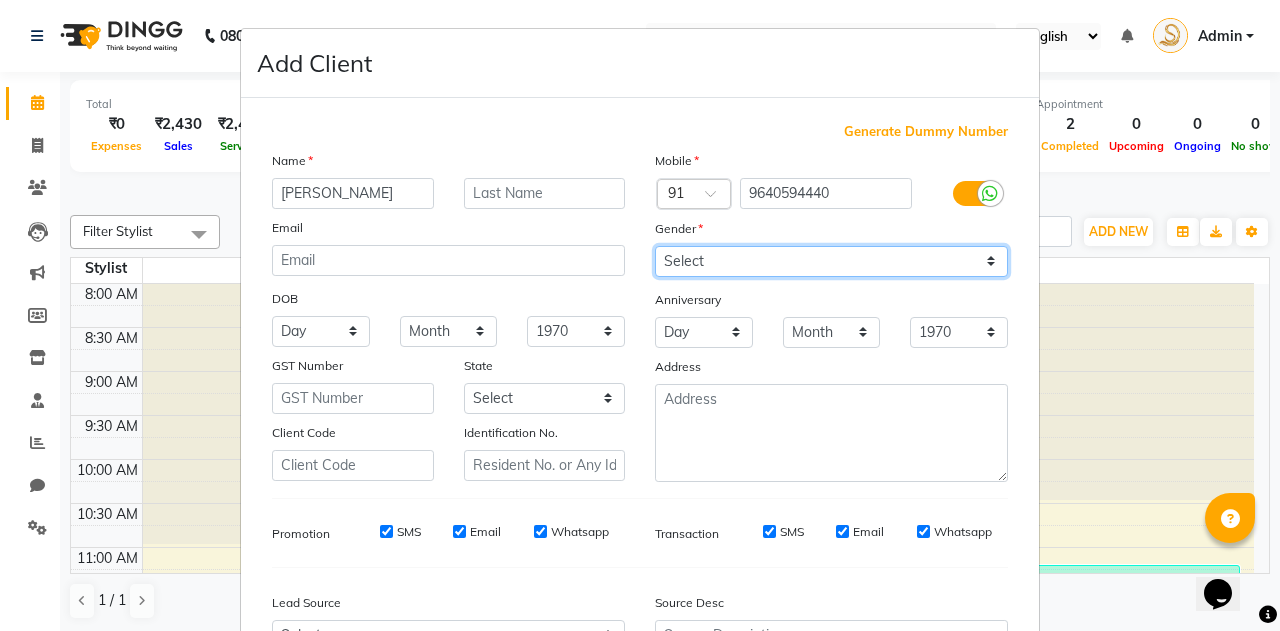 click on "Select [DEMOGRAPHIC_DATA] [DEMOGRAPHIC_DATA] Other Prefer Not To Say" at bounding box center [831, 261] 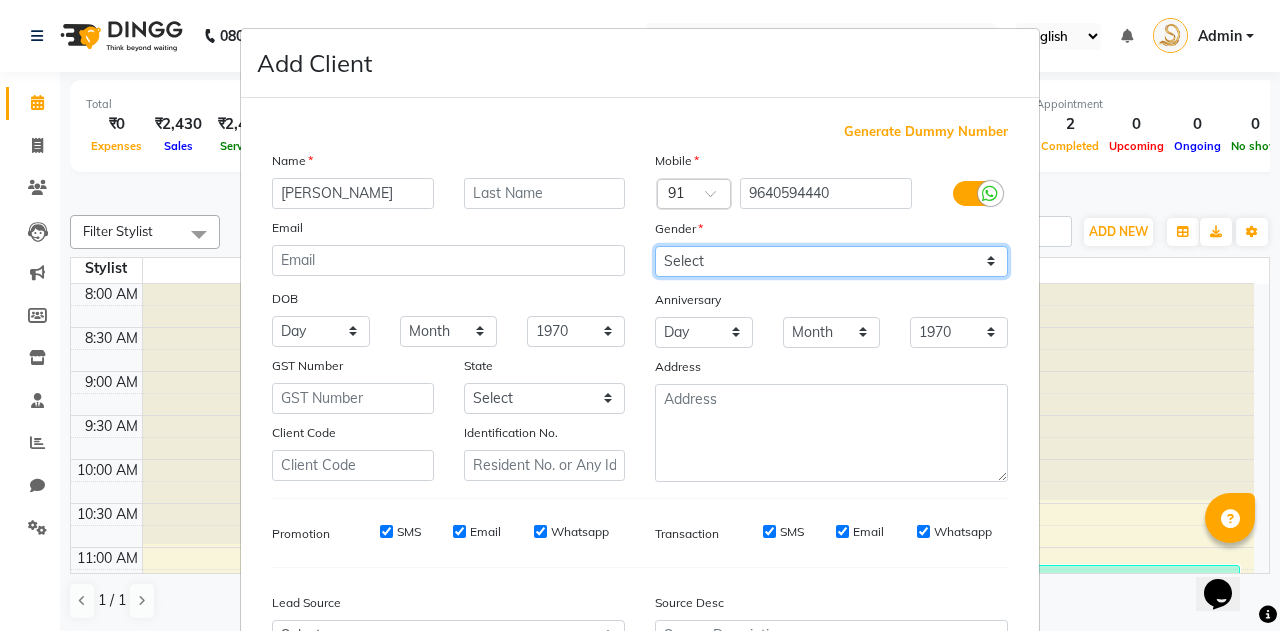 select on "[DEMOGRAPHIC_DATA]" 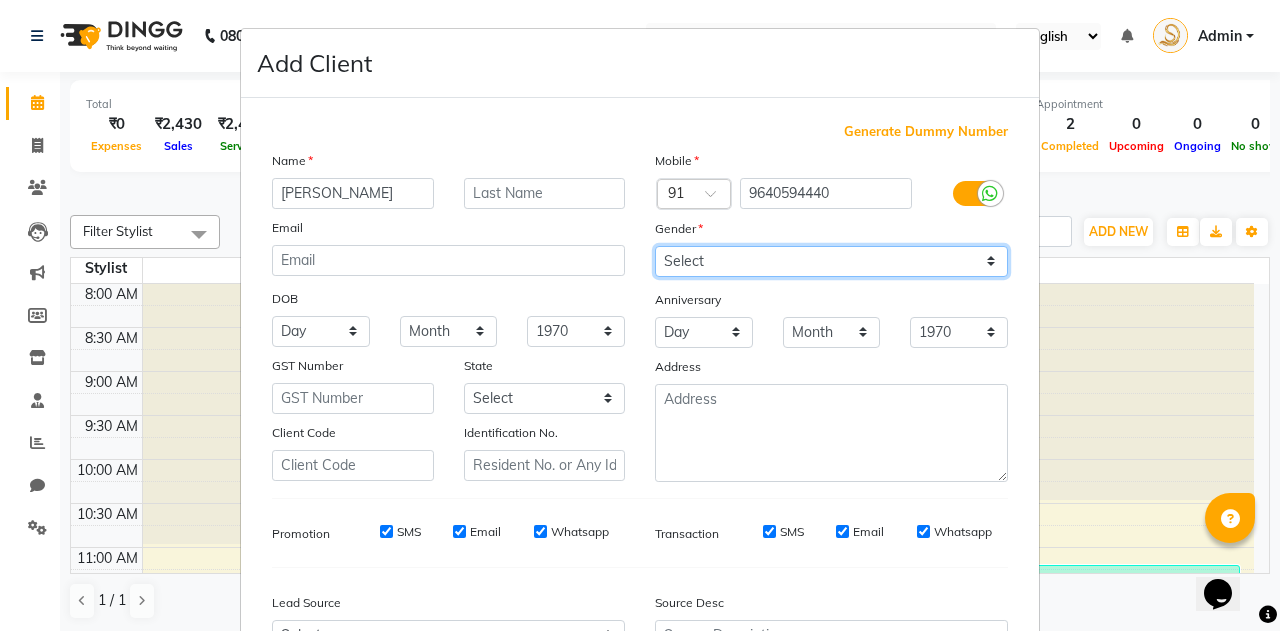 click on "Select [DEMOGRAPHIC_DATA] [DEMOGRAPHIC_DATA] Other Prefer Not To Say" at bounding box center (831, 261) 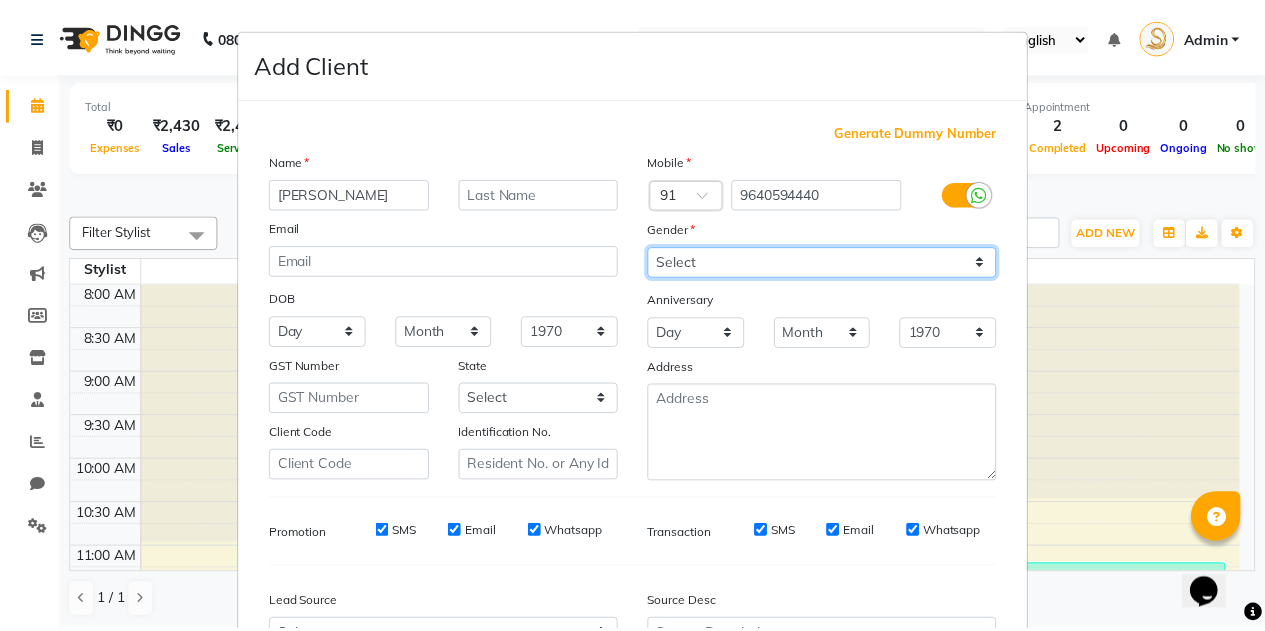 scroll, scrollTop: 214, scrollLeft: 0, axis: vertical 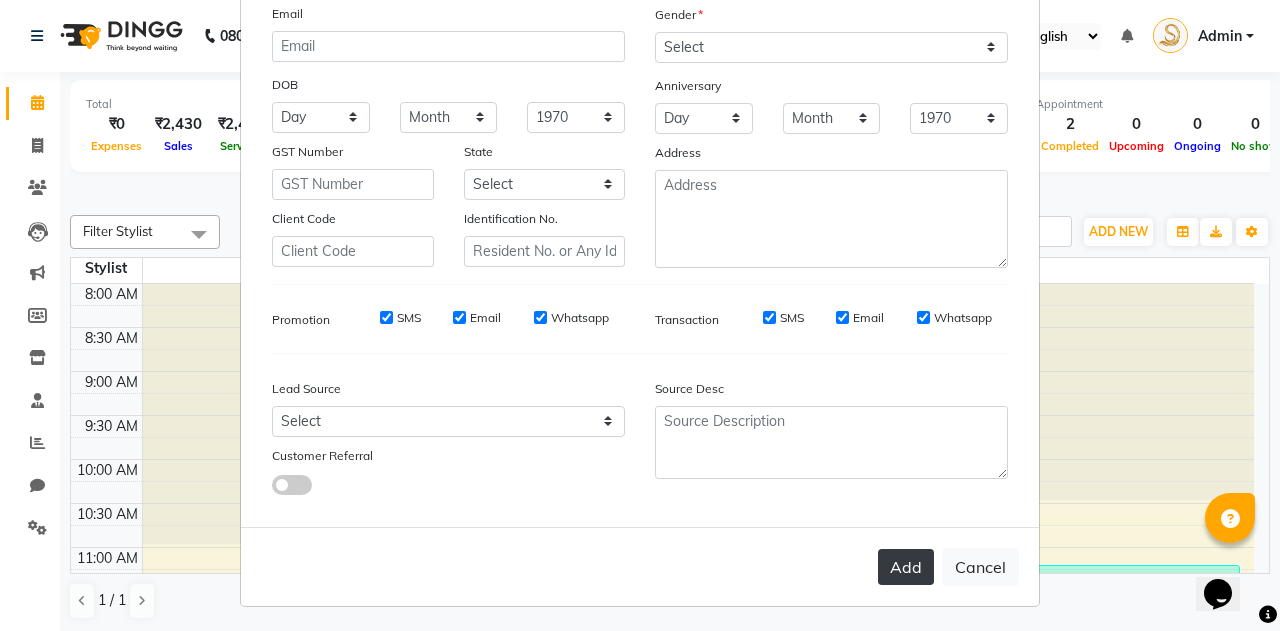 click on "Add" at bounding box center [906, 567] 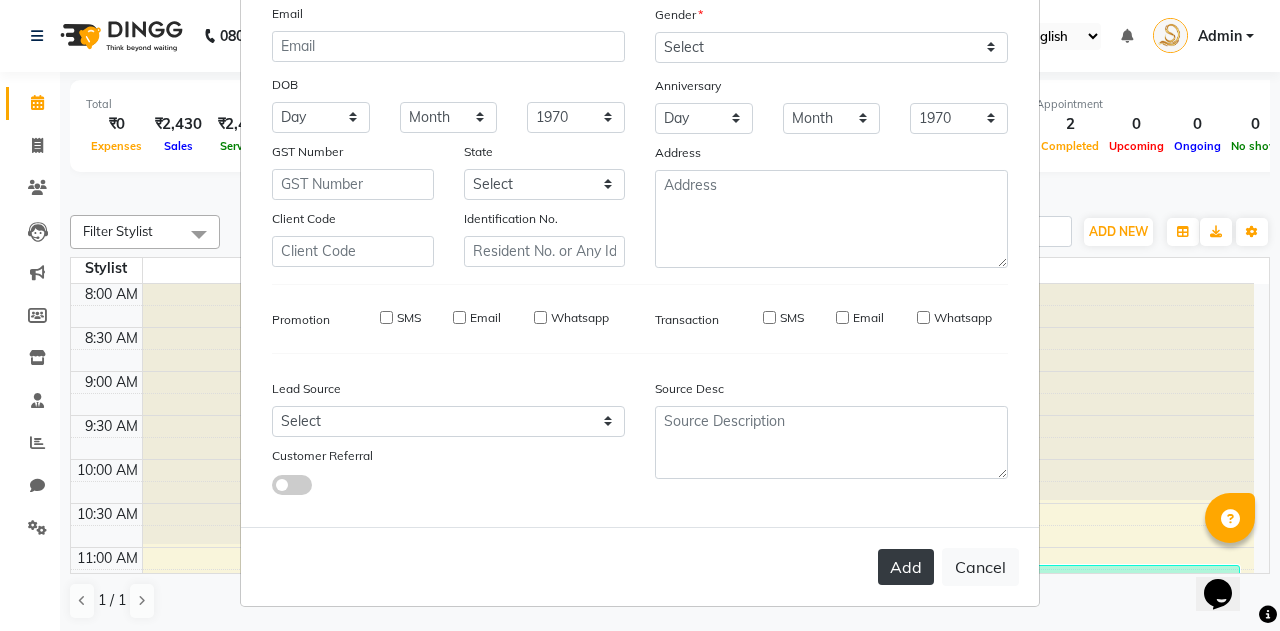 type 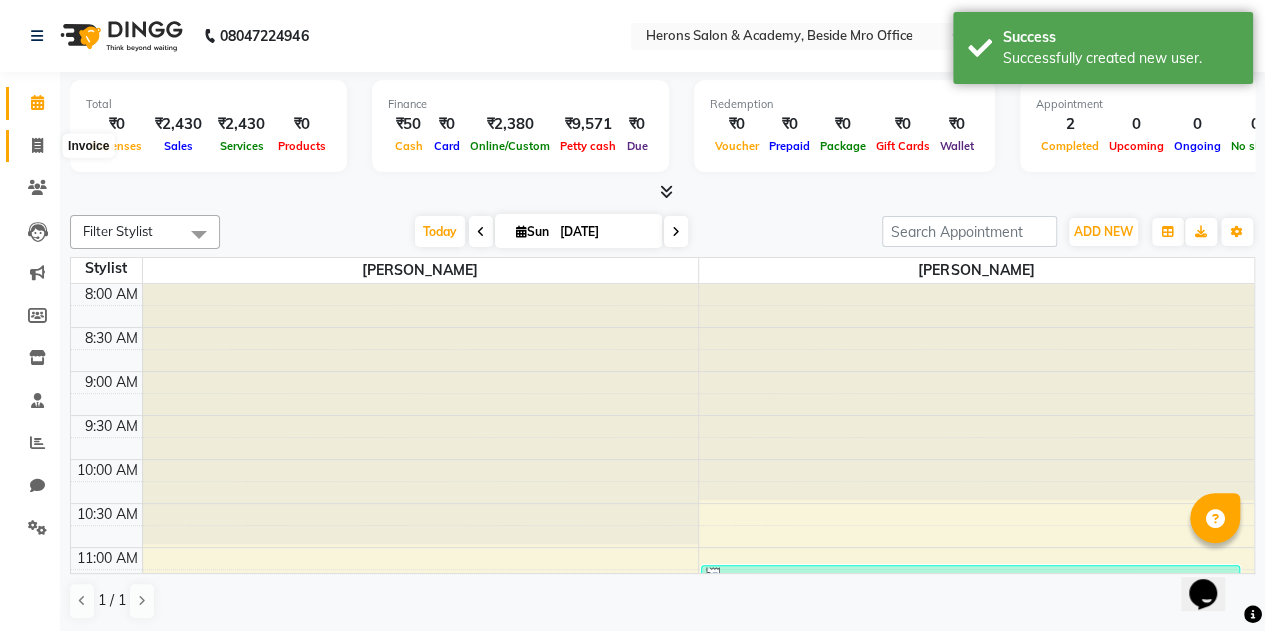 click 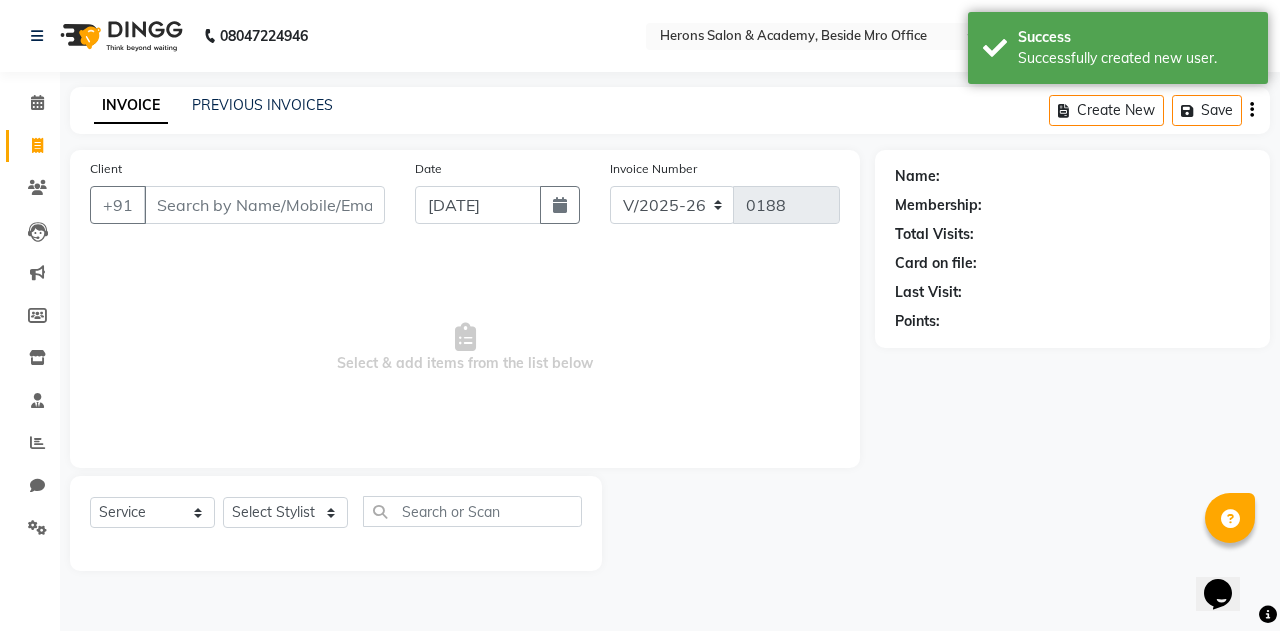 click on "Client" at bounding box center [264, 205] 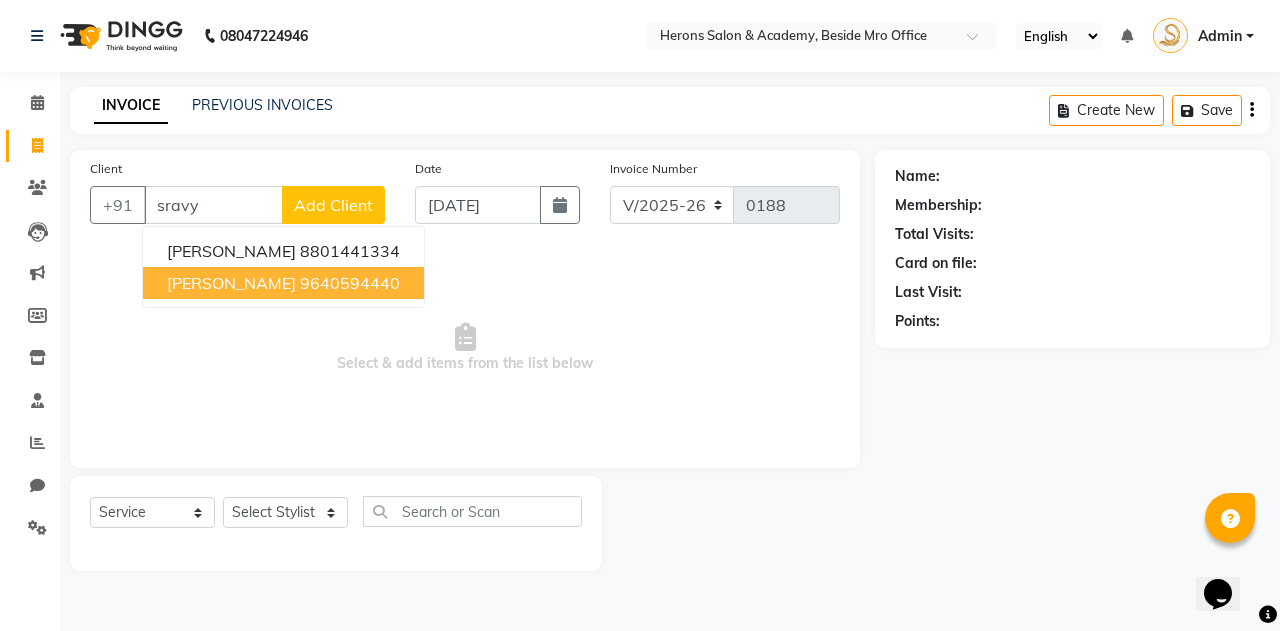 click on "Select & add items from the list below" at bounding box center (465, 348) 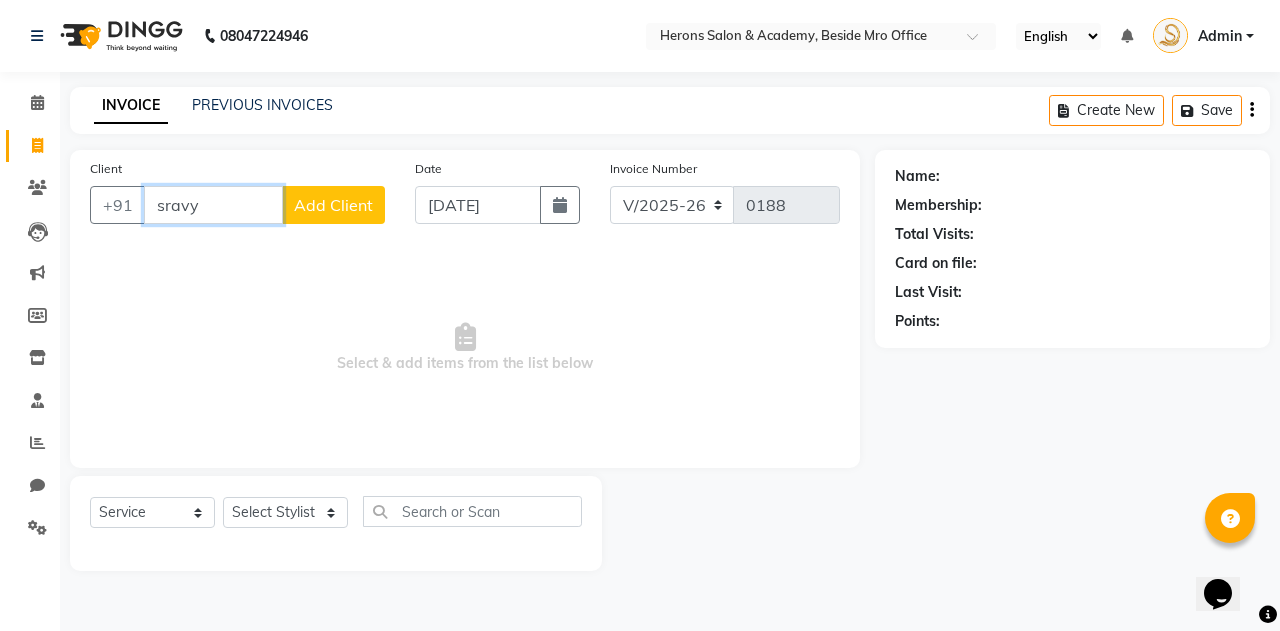 click on "sravy" at bounding box center (213, 205) 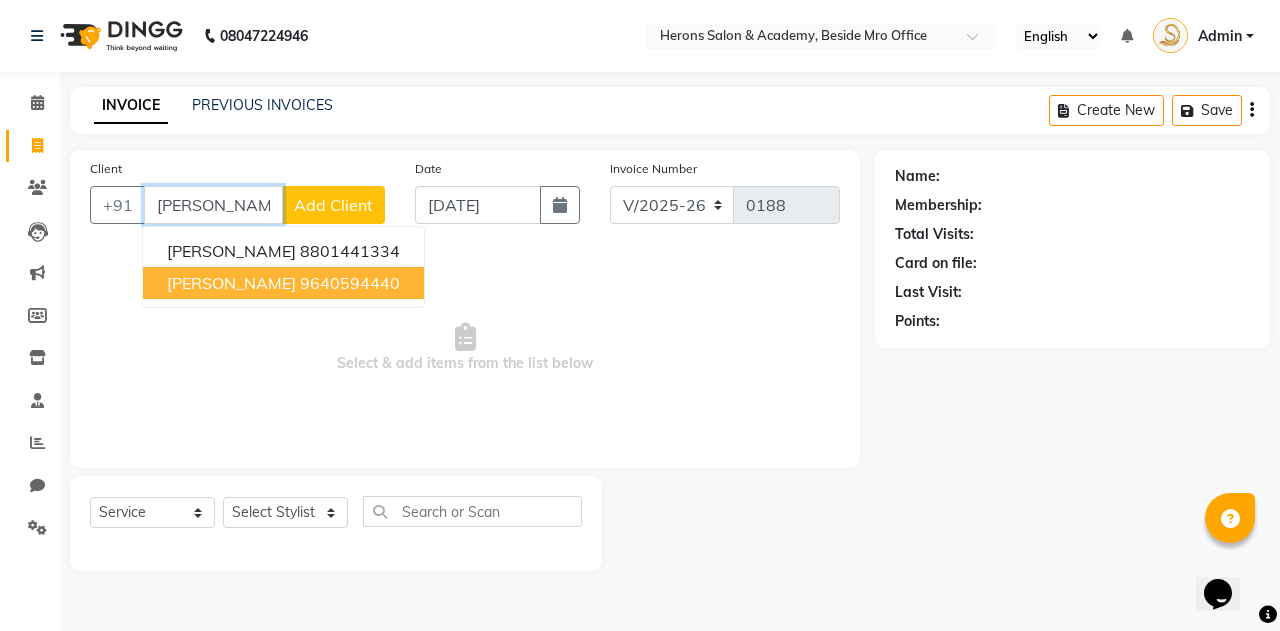 click on "9640594440" at bounding box center [350, 283] 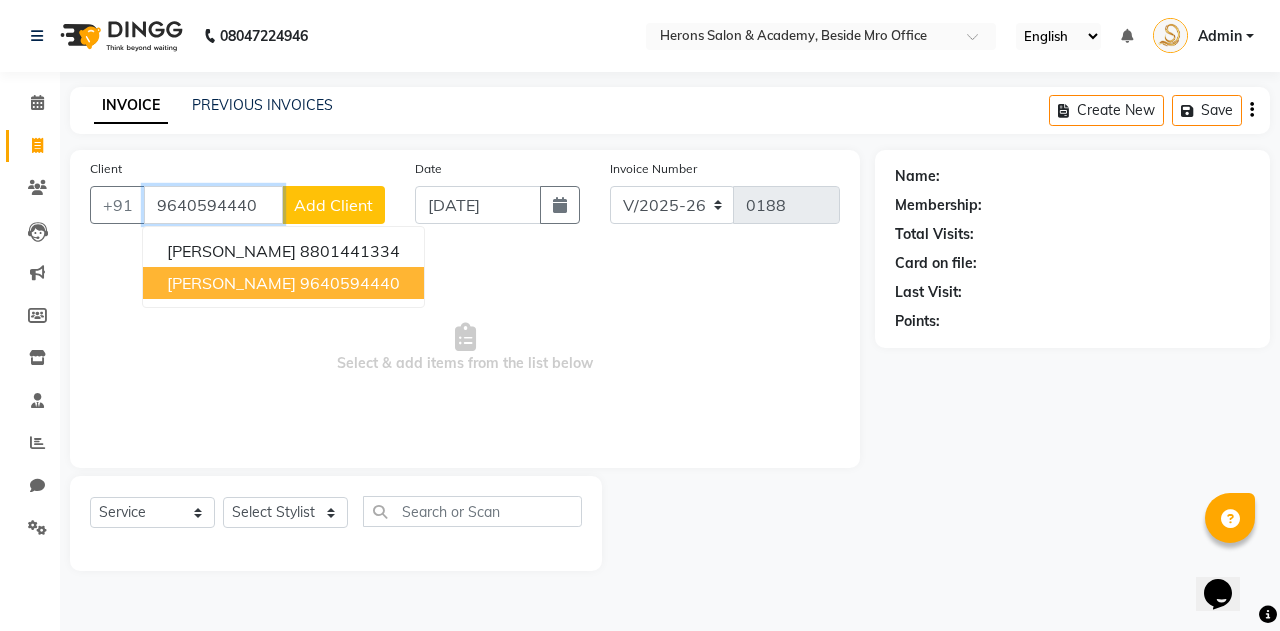 type on "9640594440" 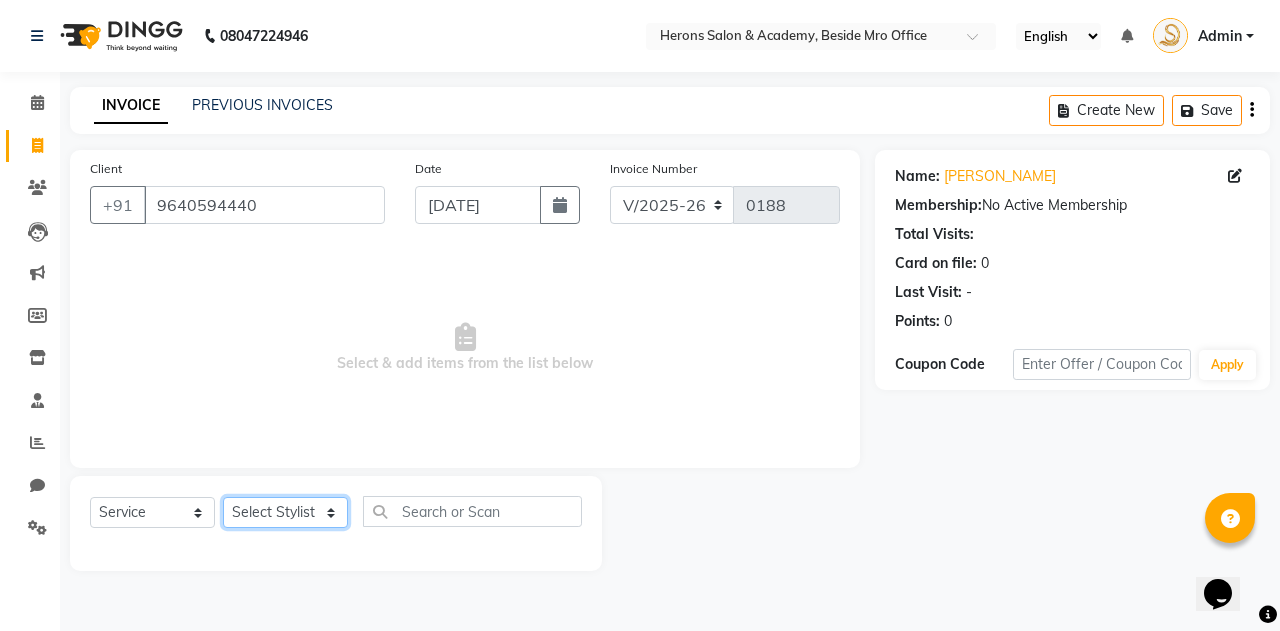 click on "Select Stylist [PERSON_NAME] [PERSON_NAME]" 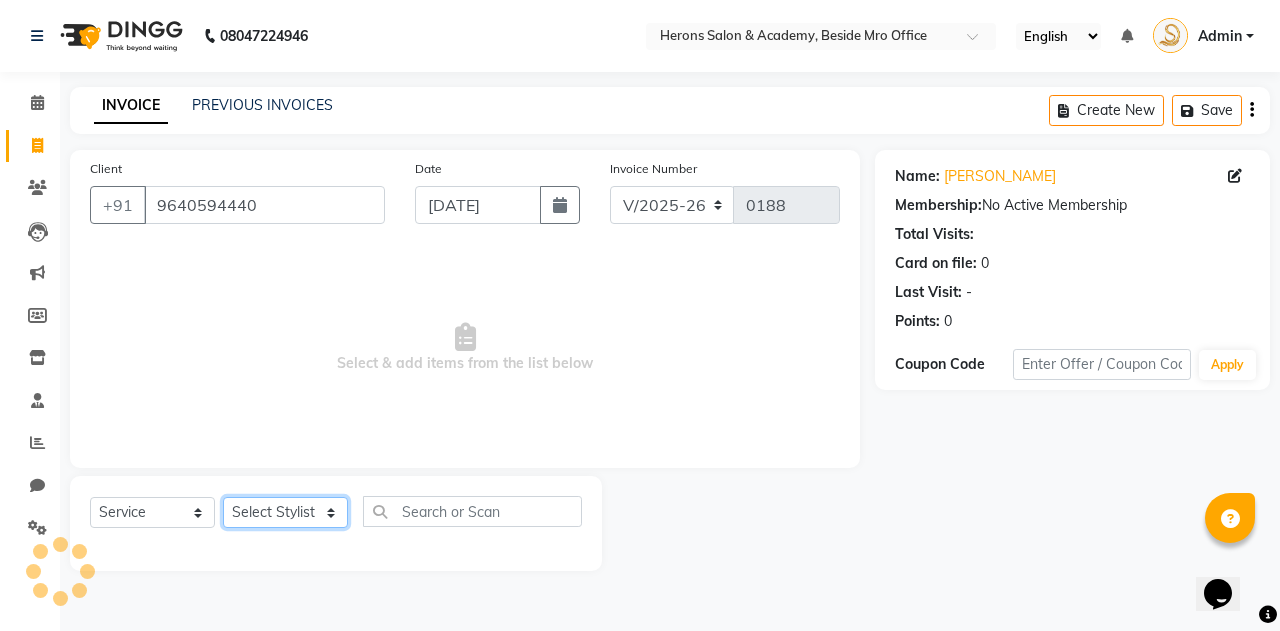 click on "Select Stylist [PERSON_NAME] [PERSON_NAME]" 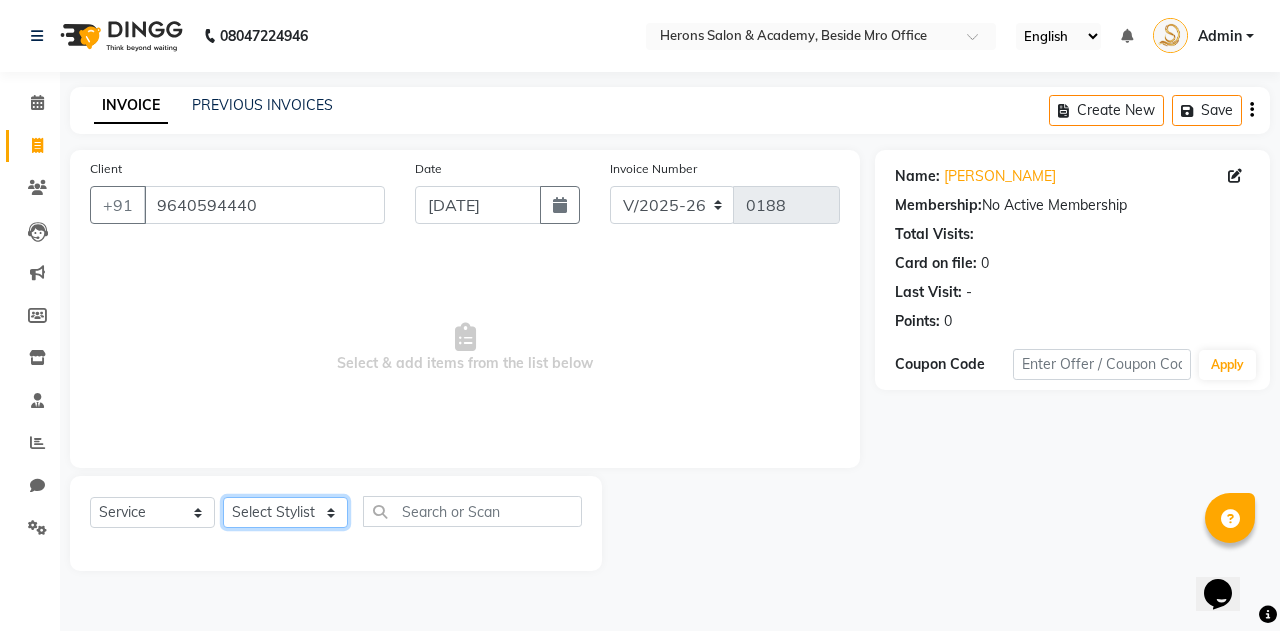 select on "69236" 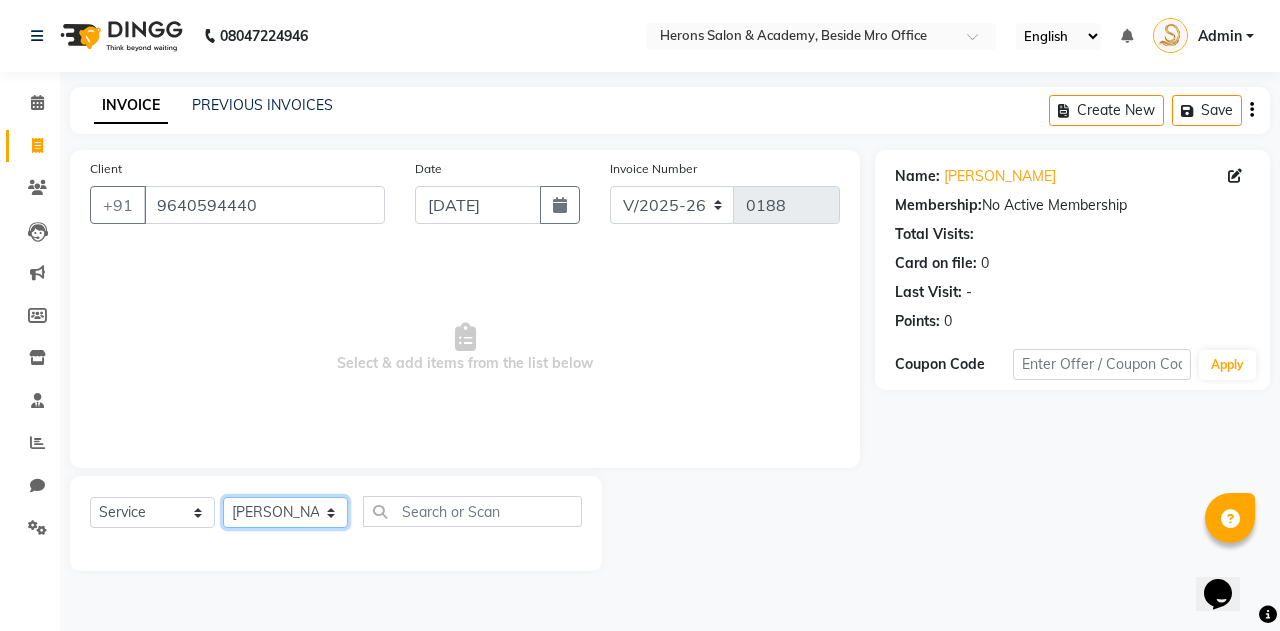 click on "Select Stylist [PERSON_NAME] [PERSON_NAME]" 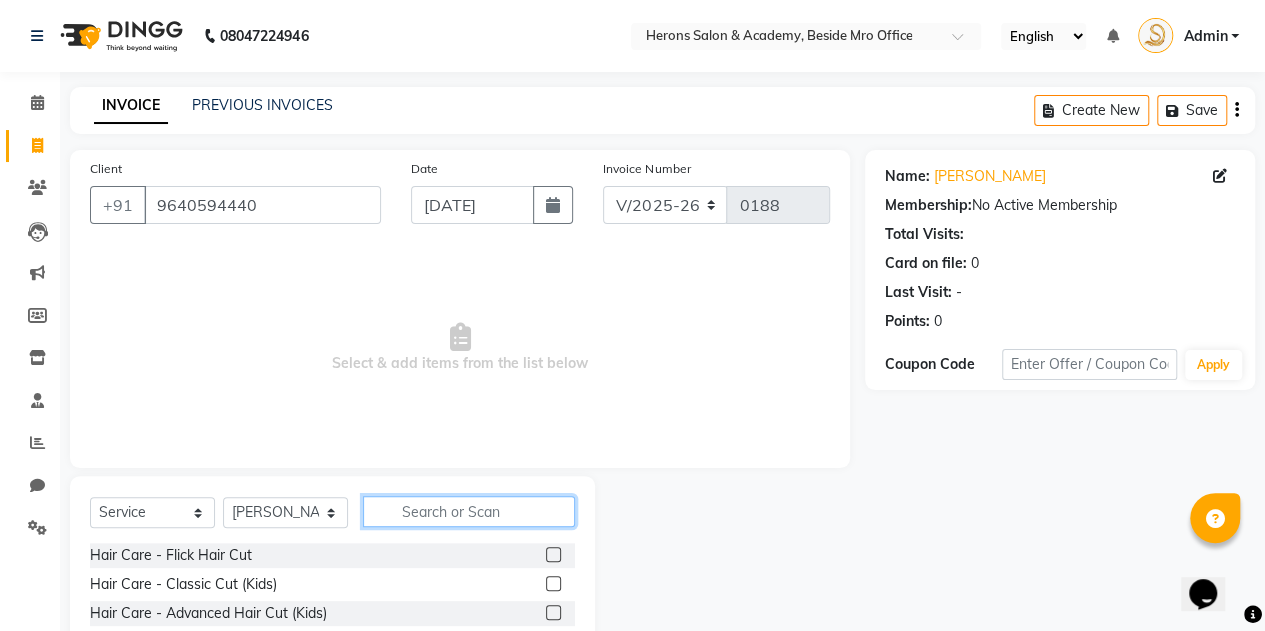 click 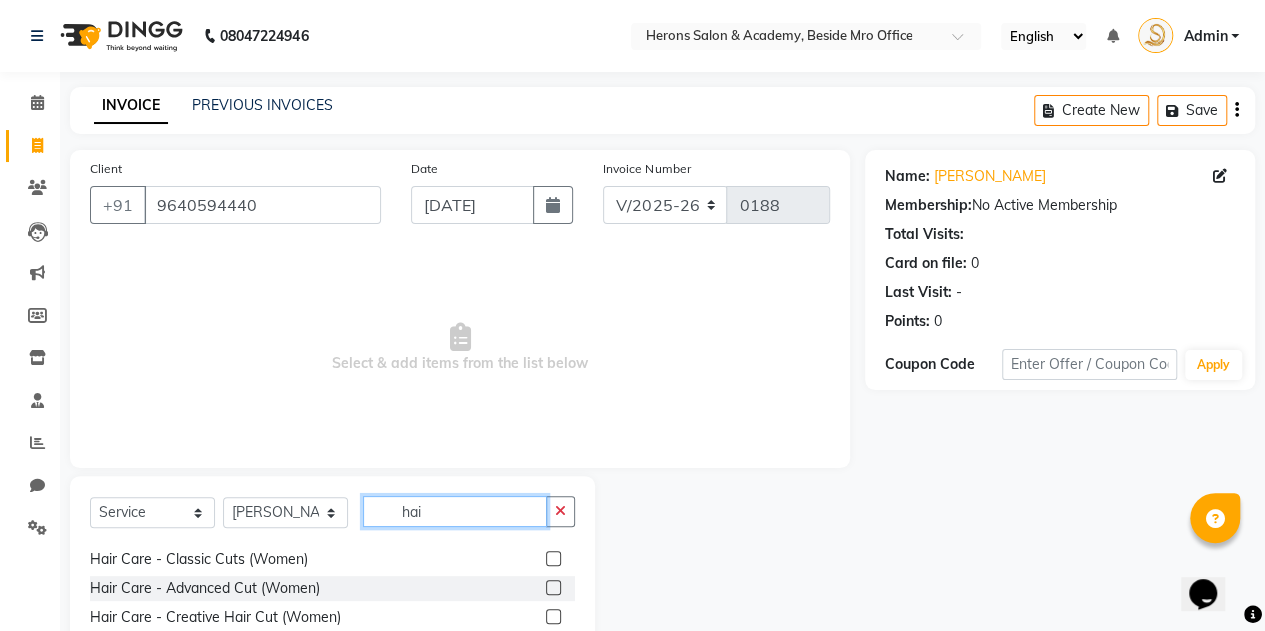 scroll, scrollTop: 82, scrollLeft: 0, axis: vertical 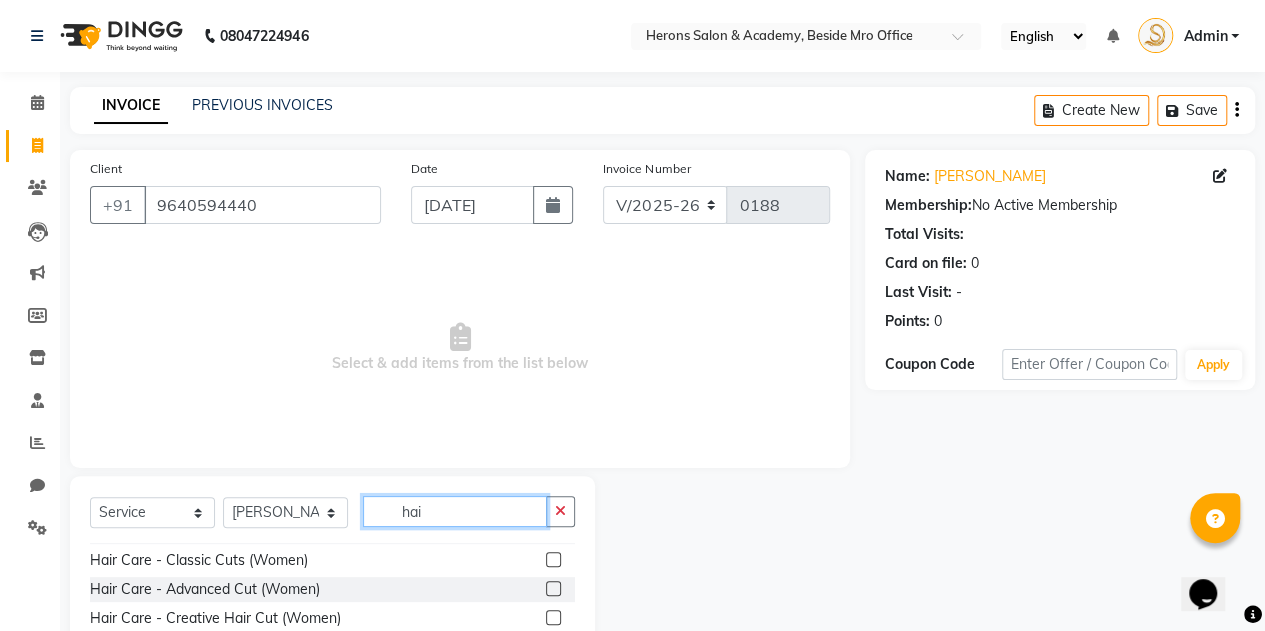 type on "hai" 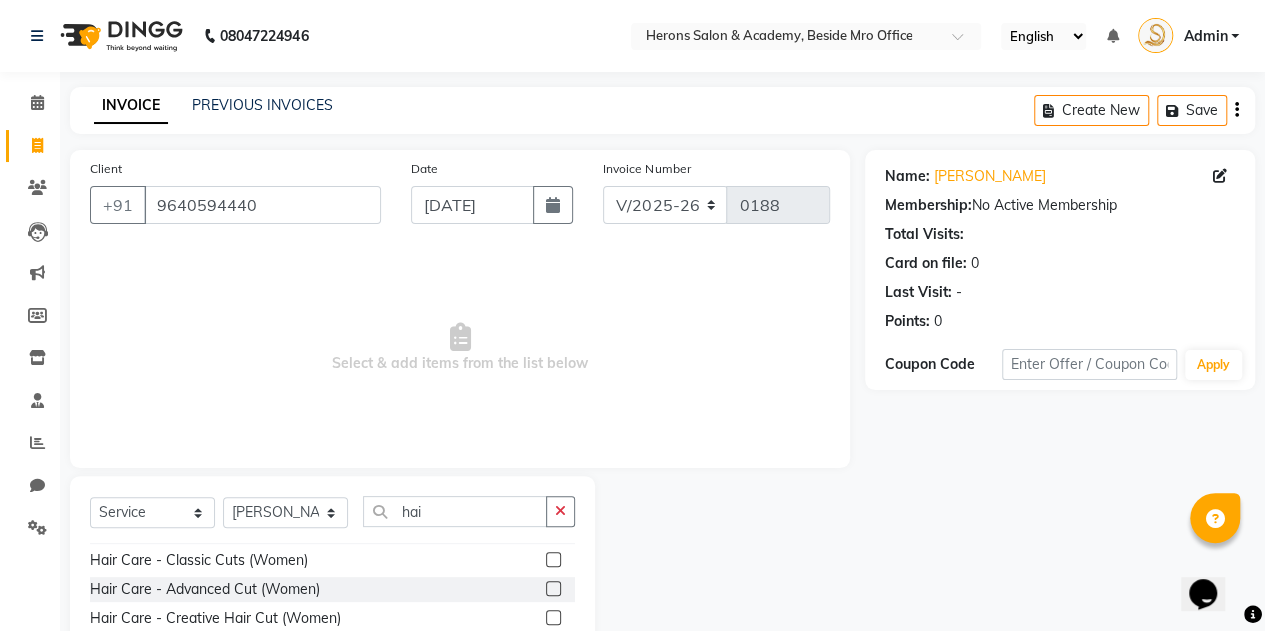 click 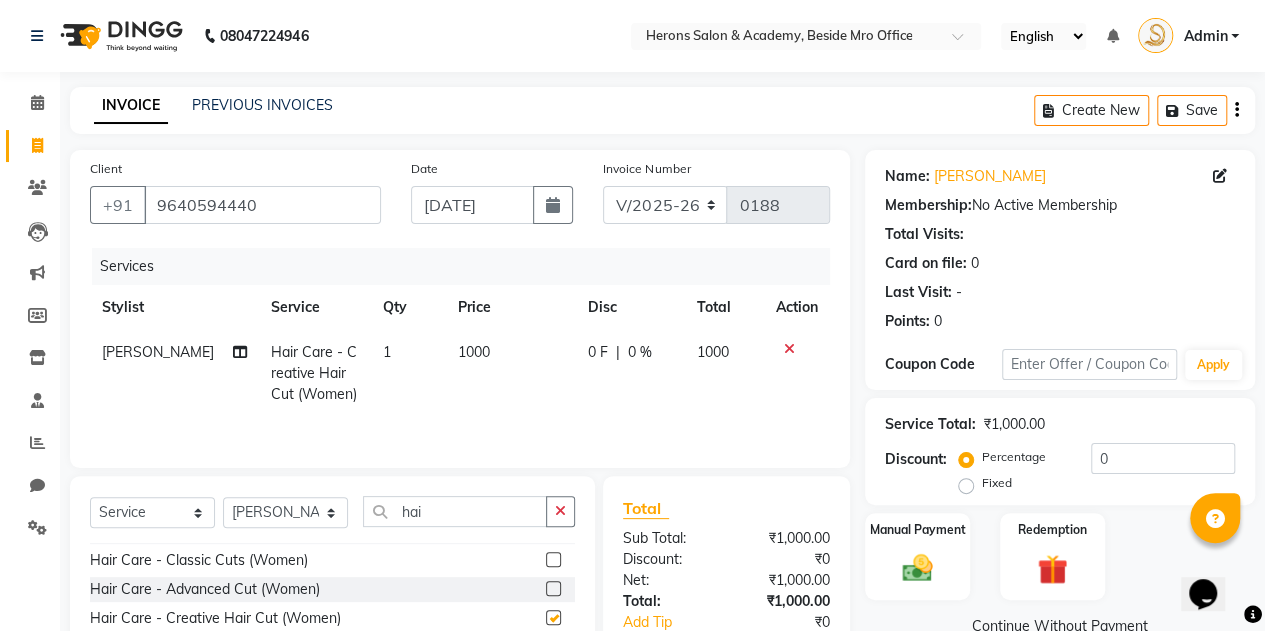 checkbox on "false" 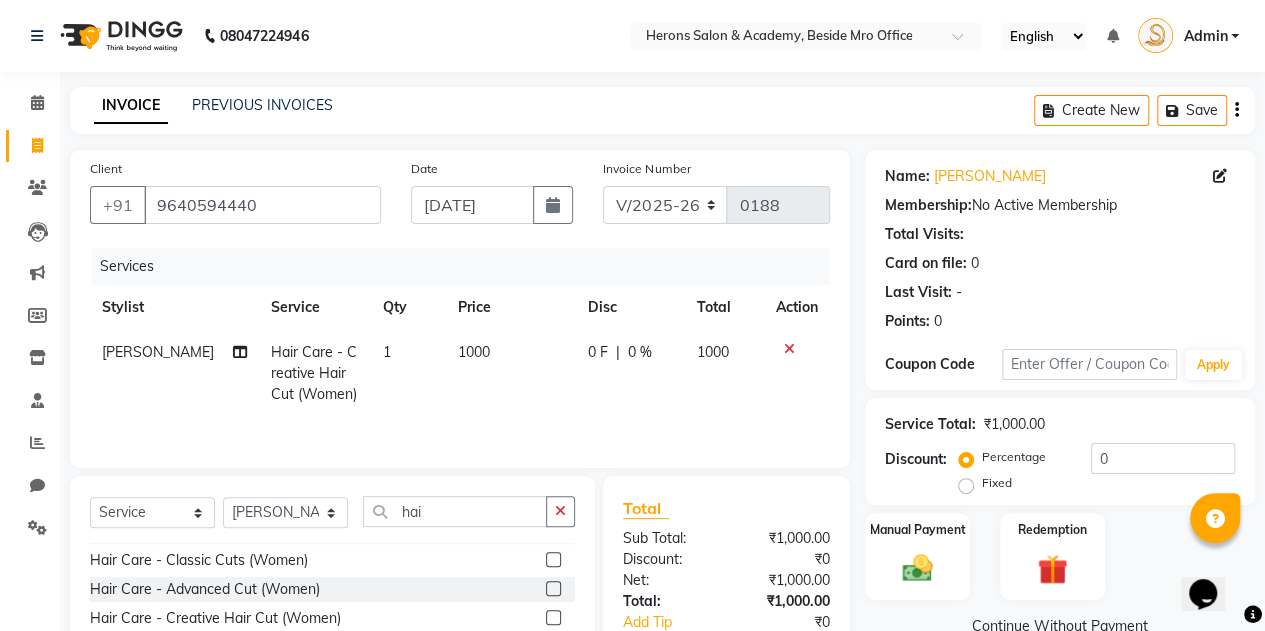 scroll, scrollTop: 169, scrollLeft: 0, axis: vertical 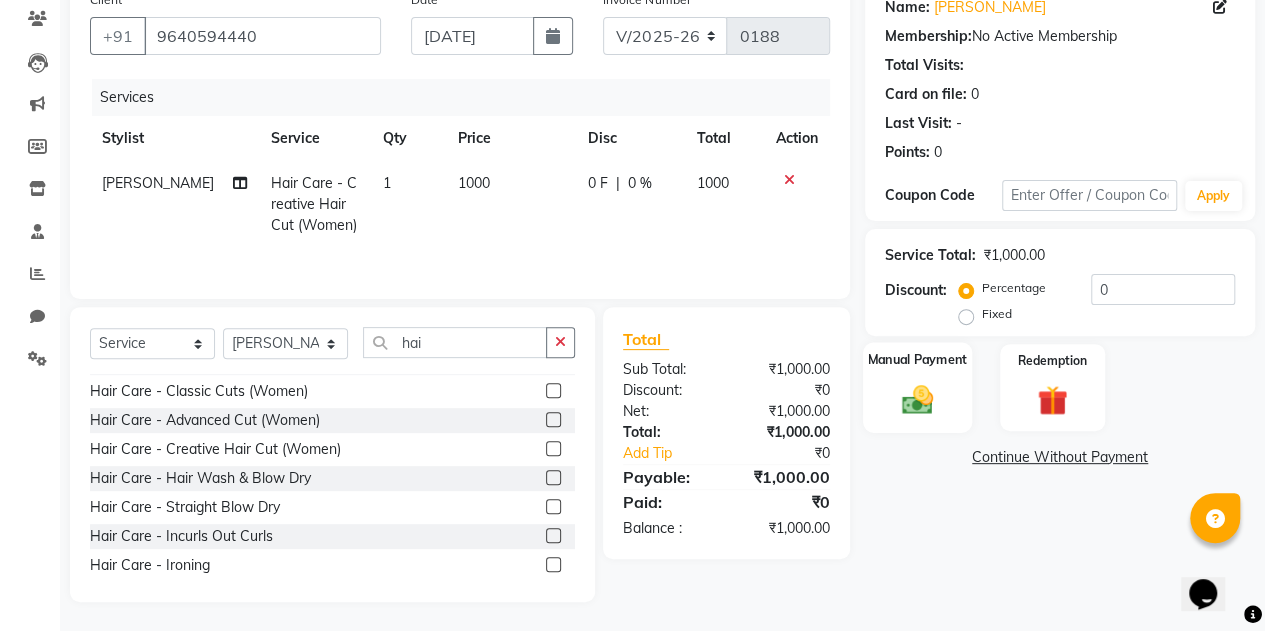 click 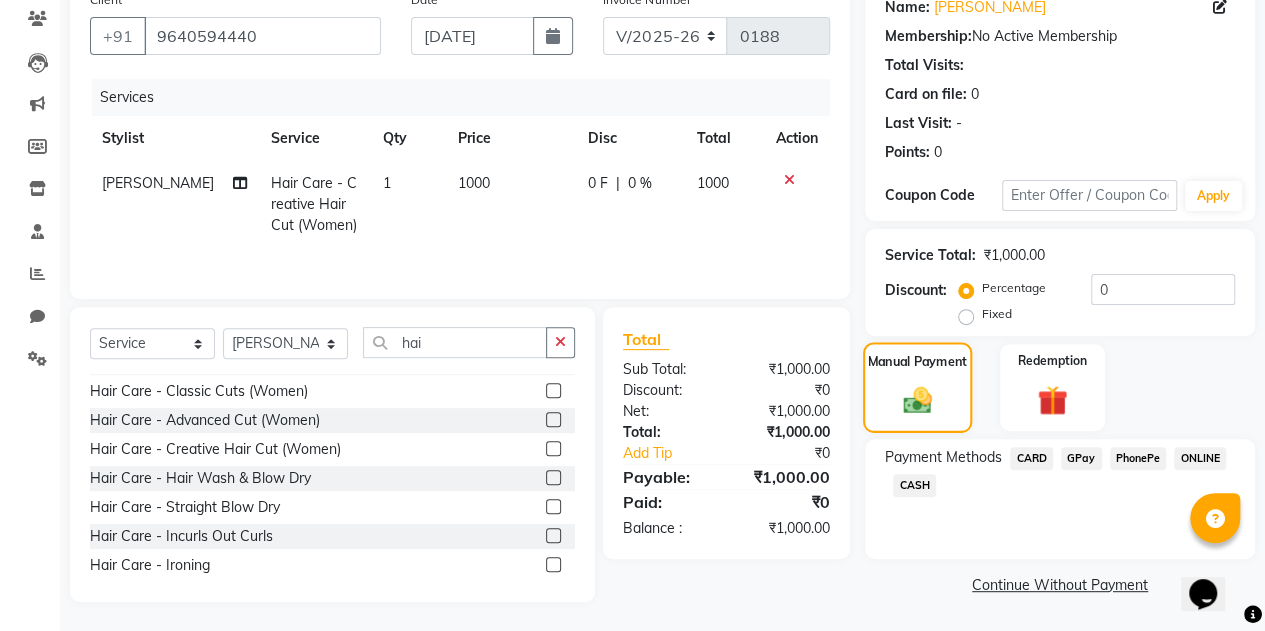 click 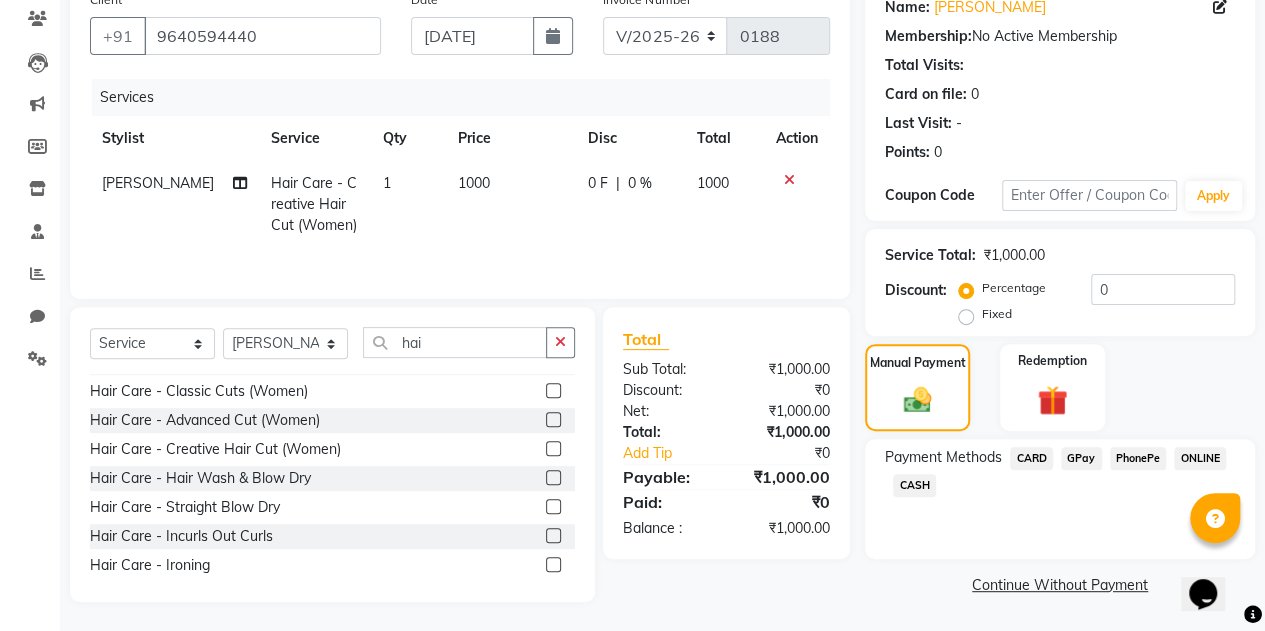 click on "CASH" 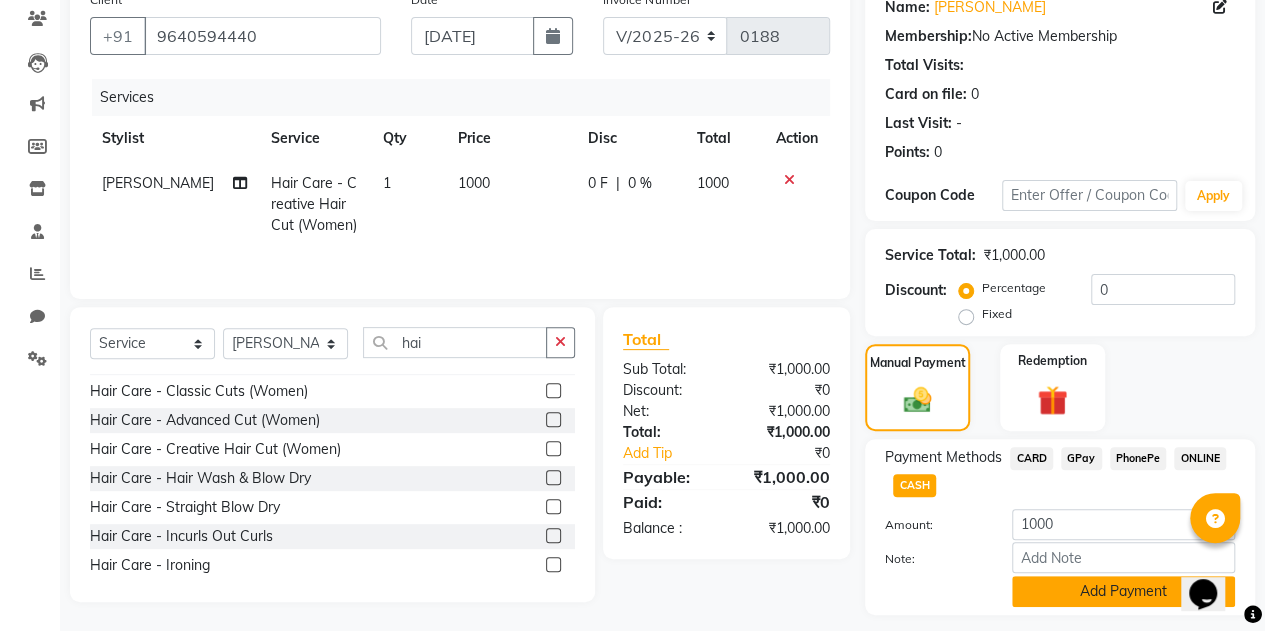 click on "Add Payment" 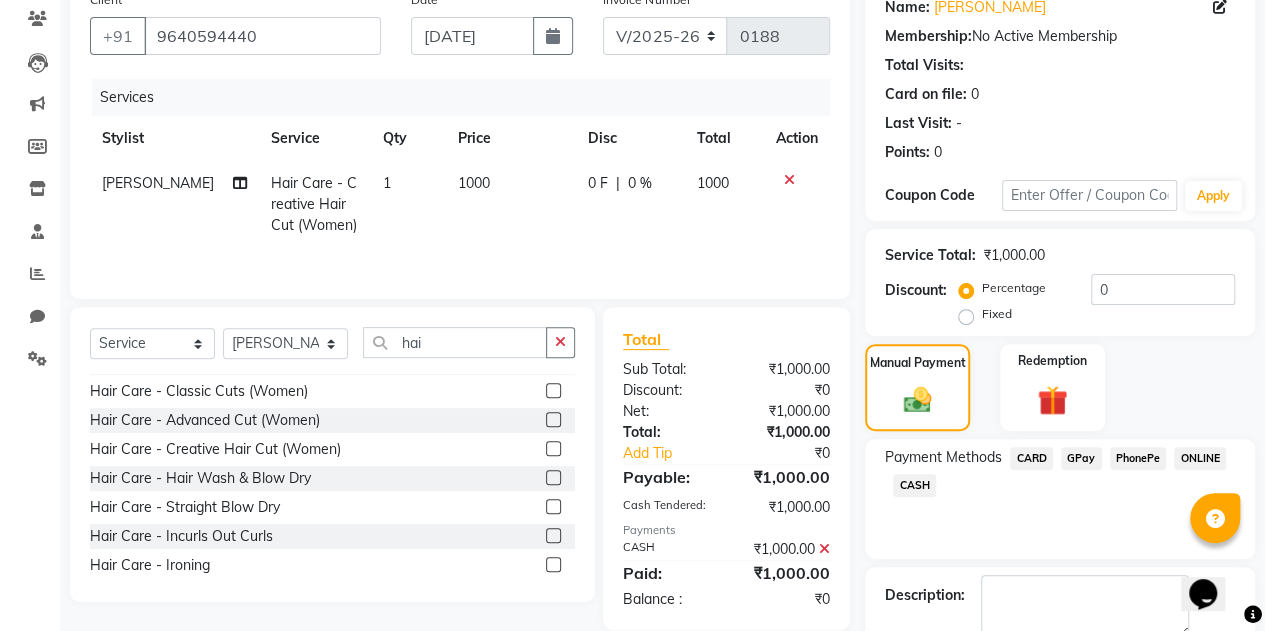scroll, scrollTop: 278, scrollLeft: 0, axis: vertical 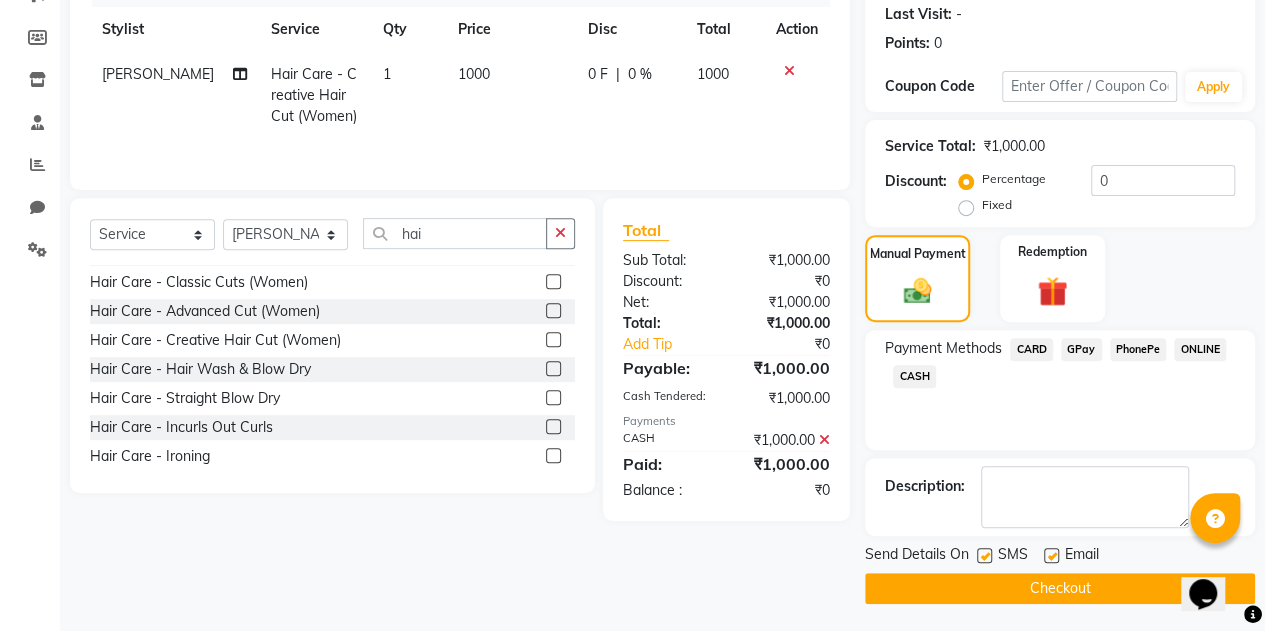 click 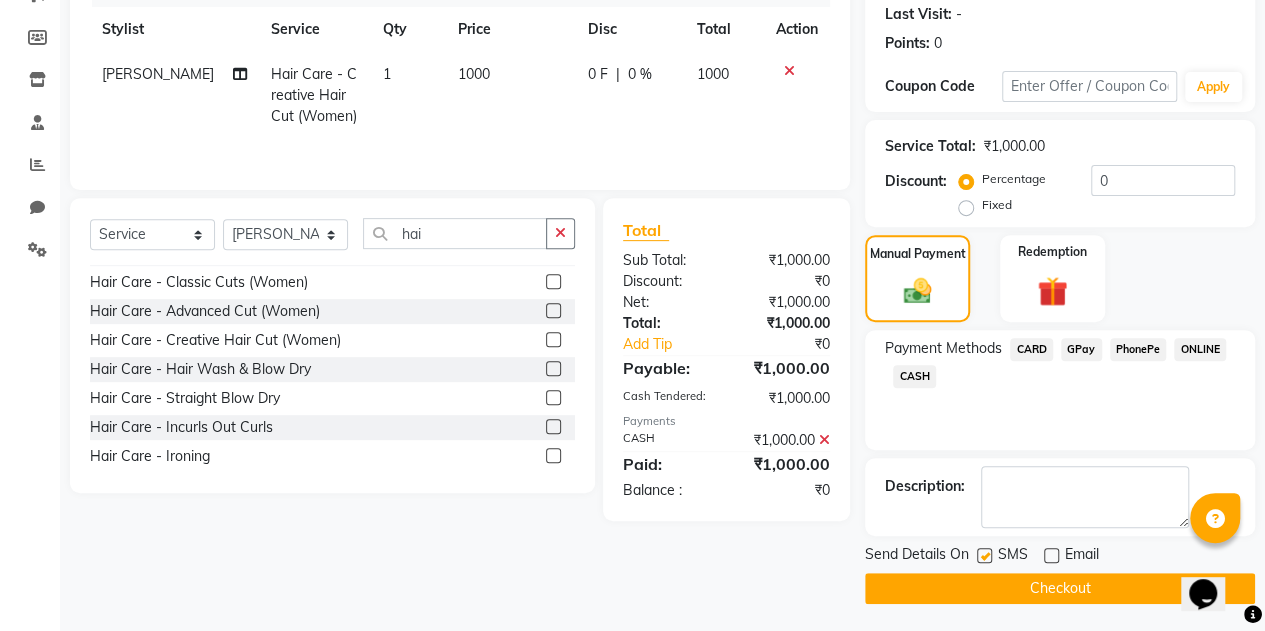 click on "Checkout" 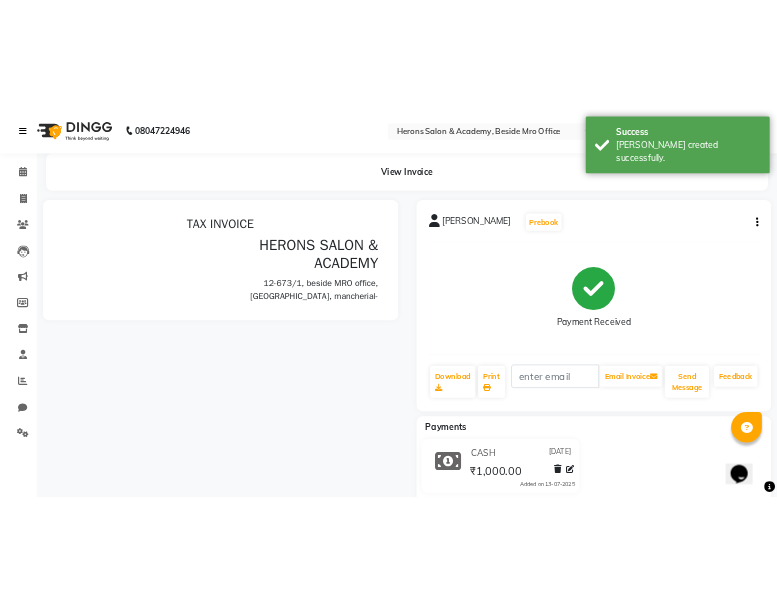 scroll, scrollTop: 0, scrollLeft: 0, axis: both 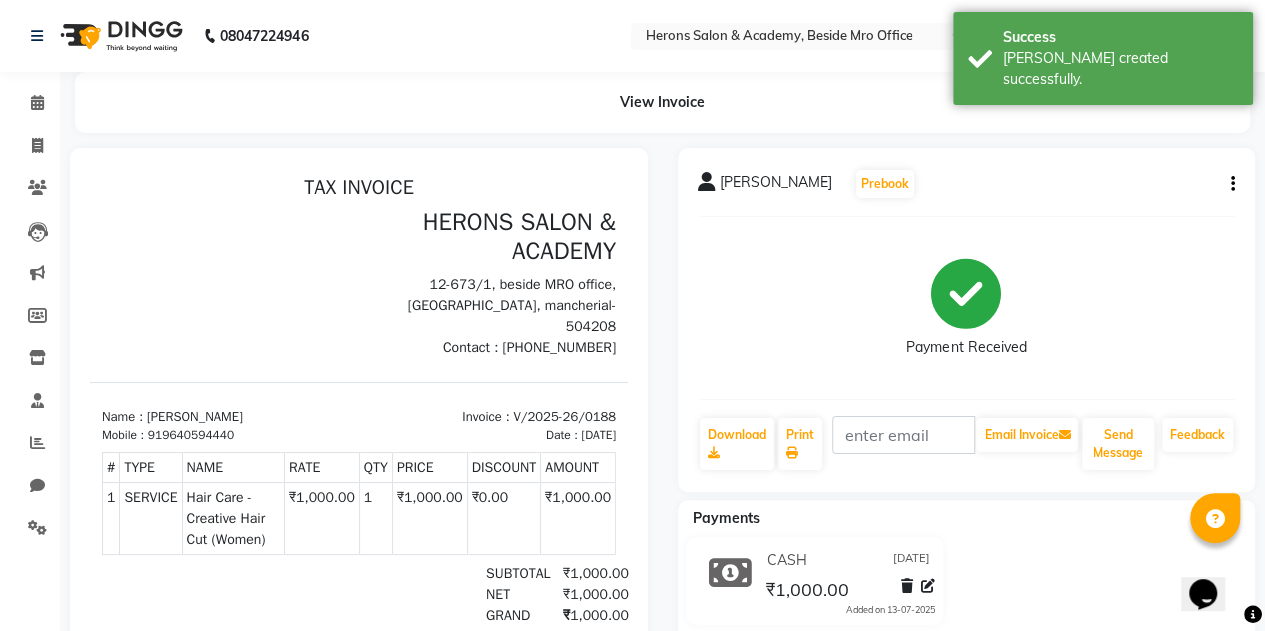 select on "service" 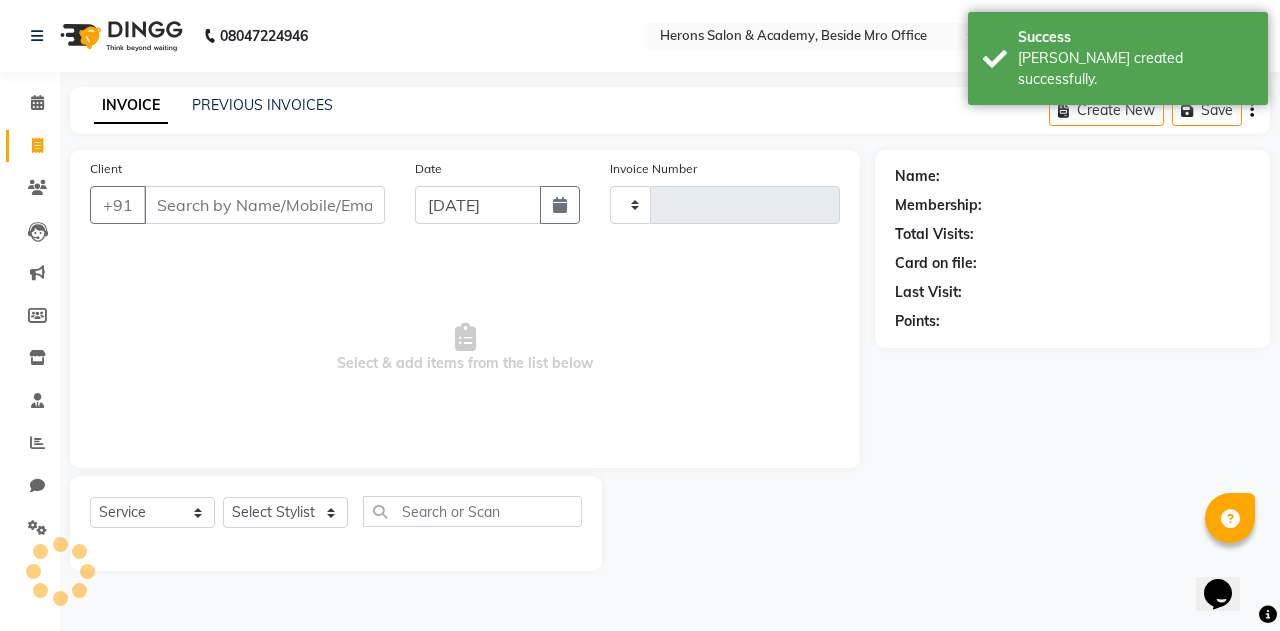 type on "0189" 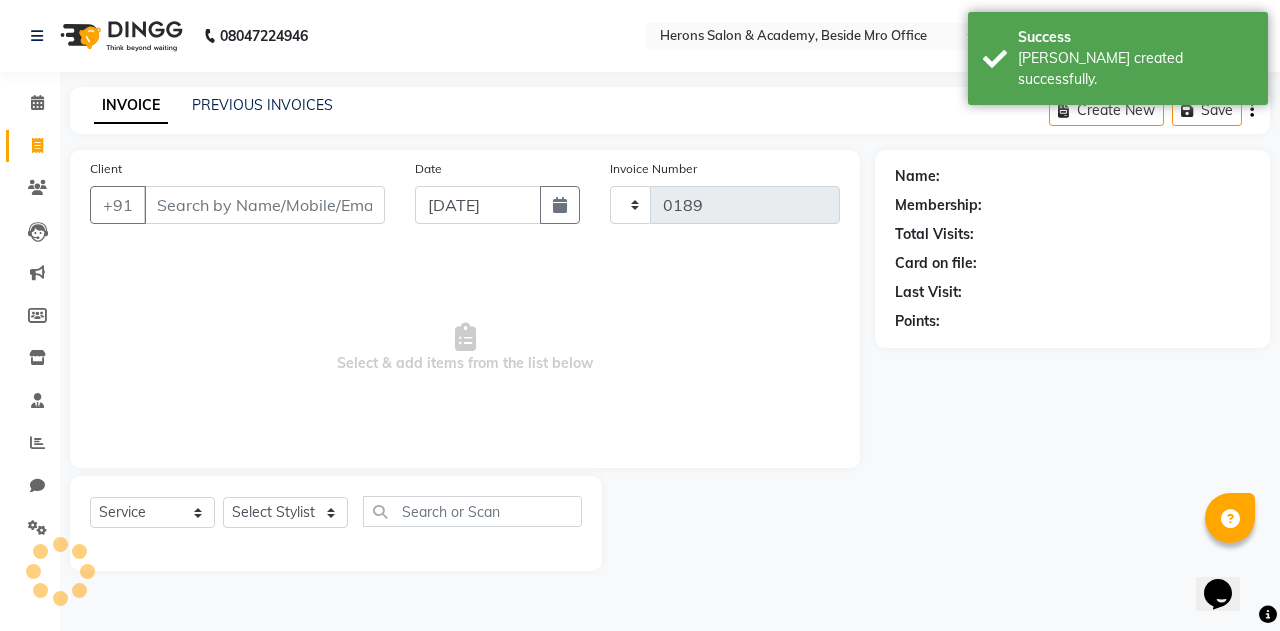 select on "7758" 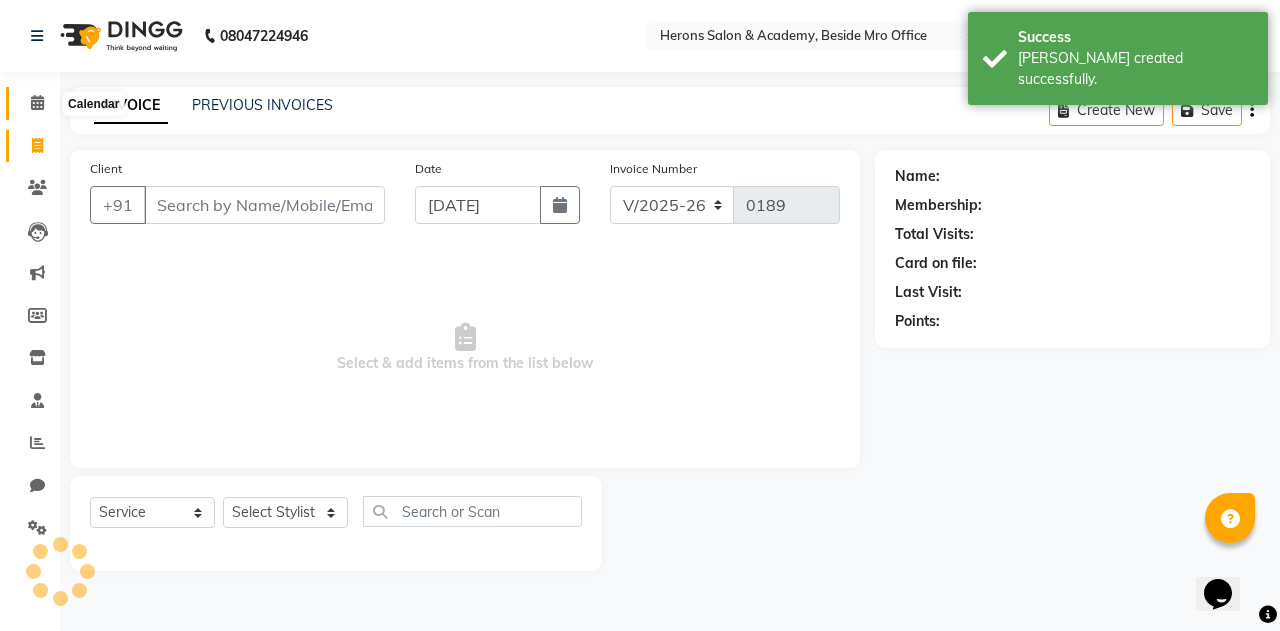 click 